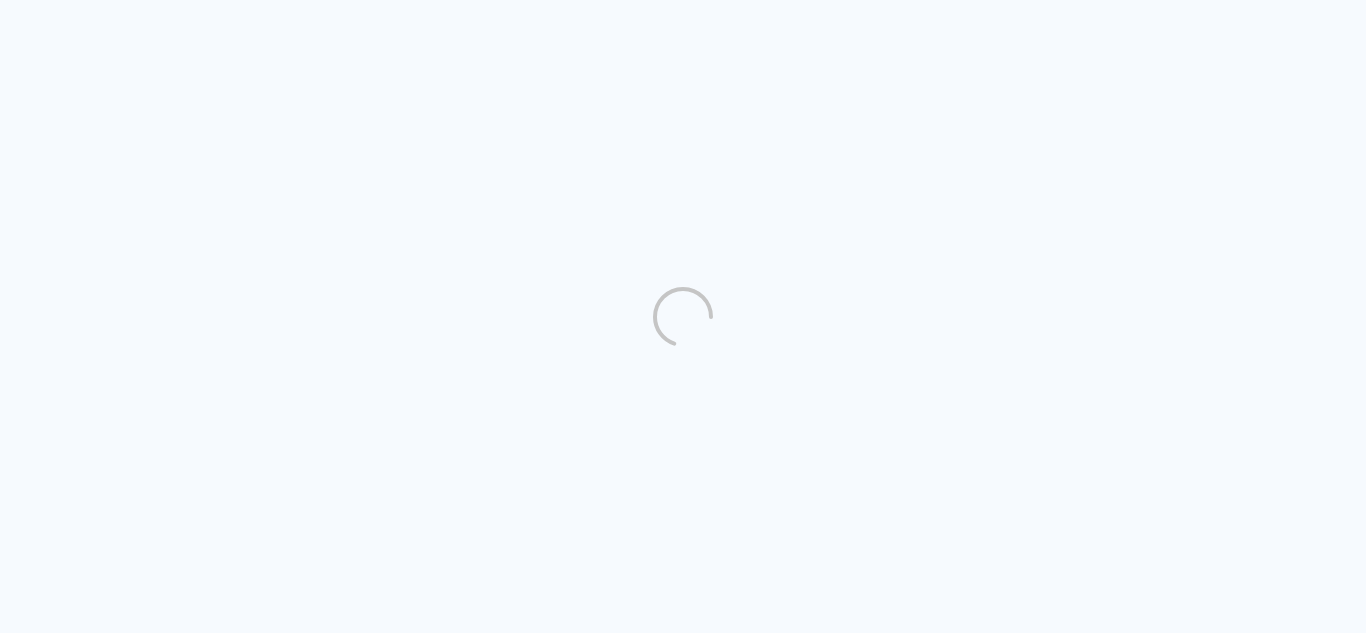 scroll, scrollTop: 0, scrollLeft: 0, axis: both 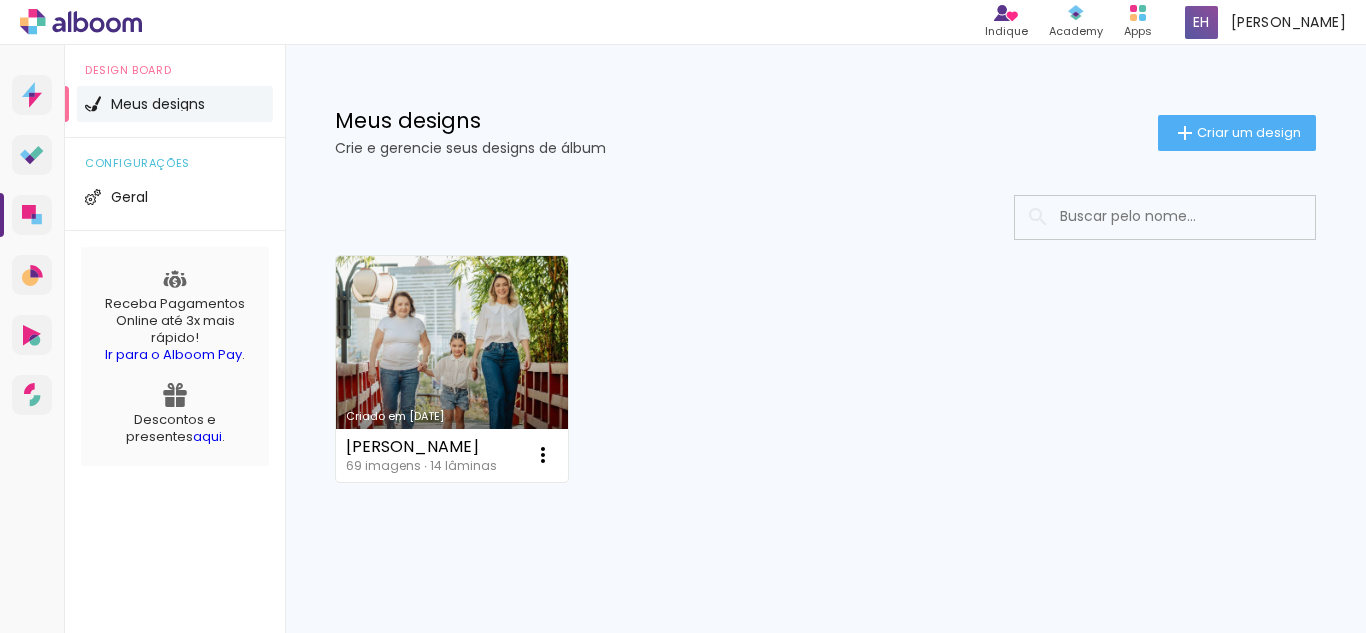 click on "Criado em [DATE] [PERSON_NAME] 69 imagens  ∙ 14 lâminas  Abrir Fazer uma cópia Excluir" at bounding box center [825, 368] 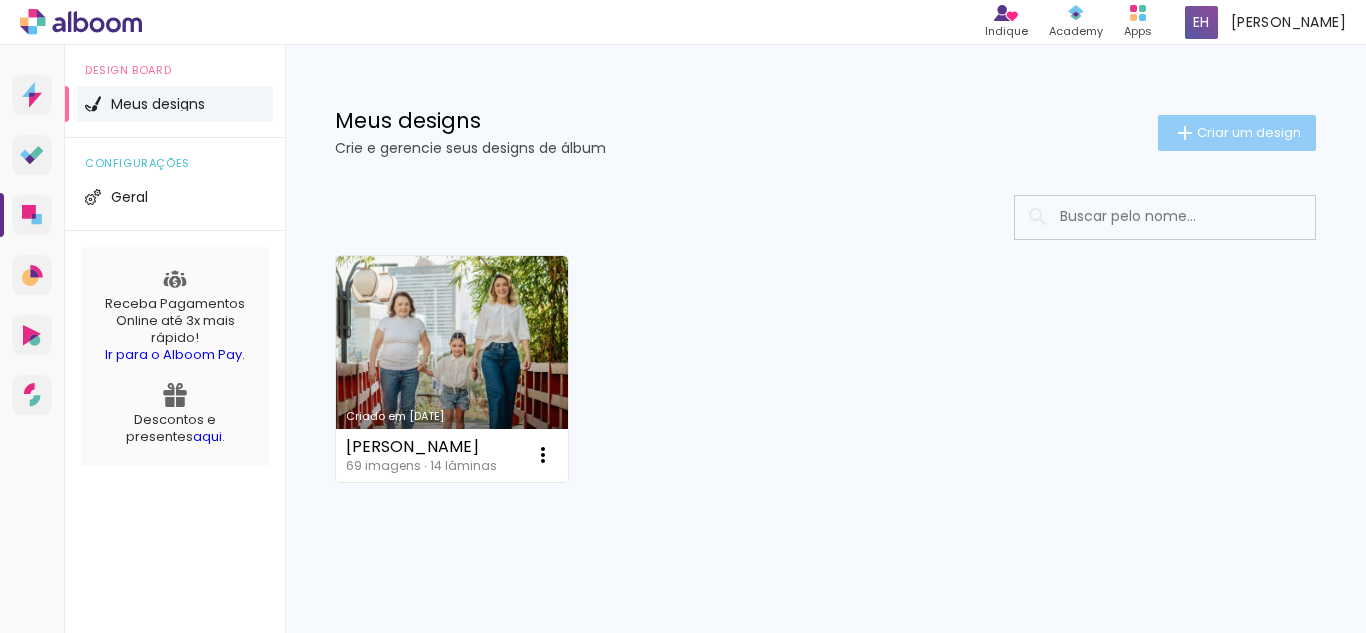 click on "Criar um design" 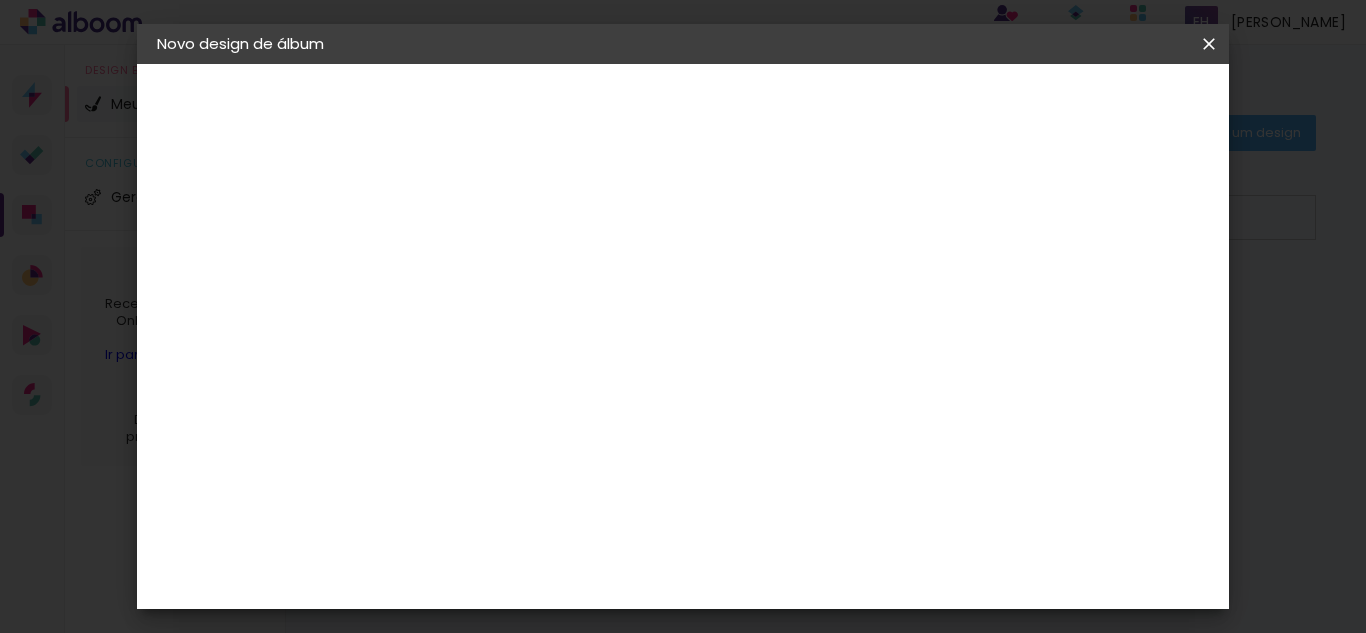 click at bounding box center [484, 268] 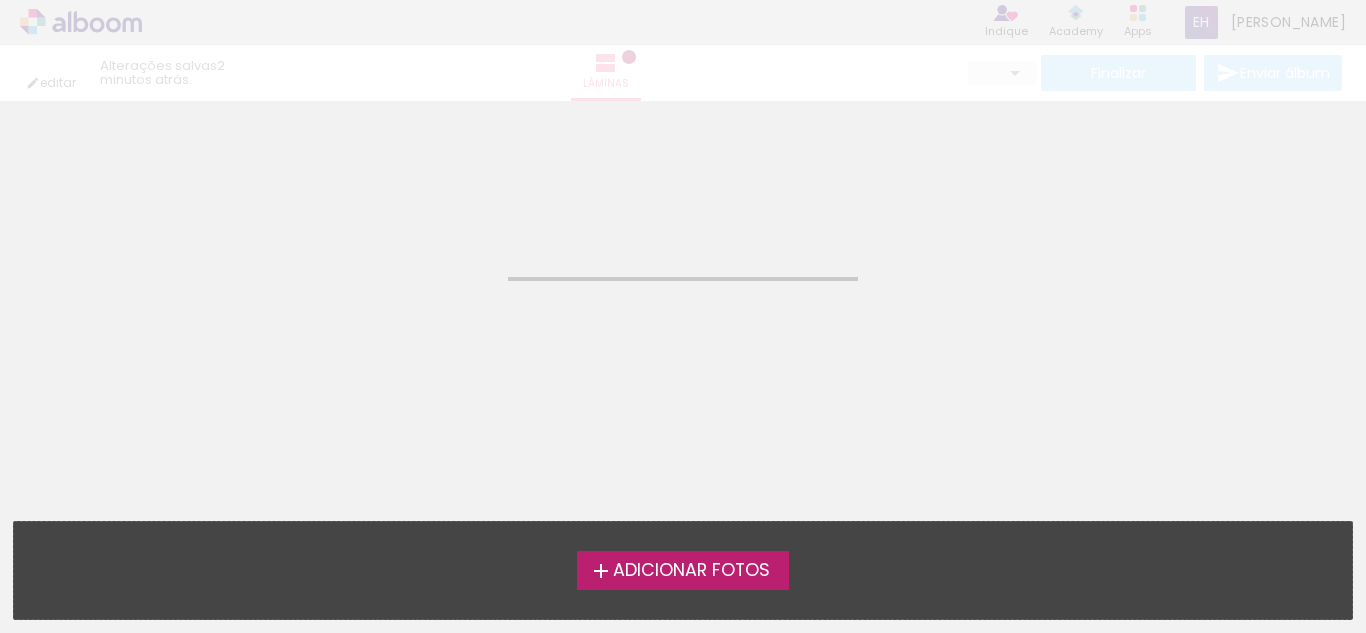 click on "Adicionar Fotos" at bounding box center (691, 571) 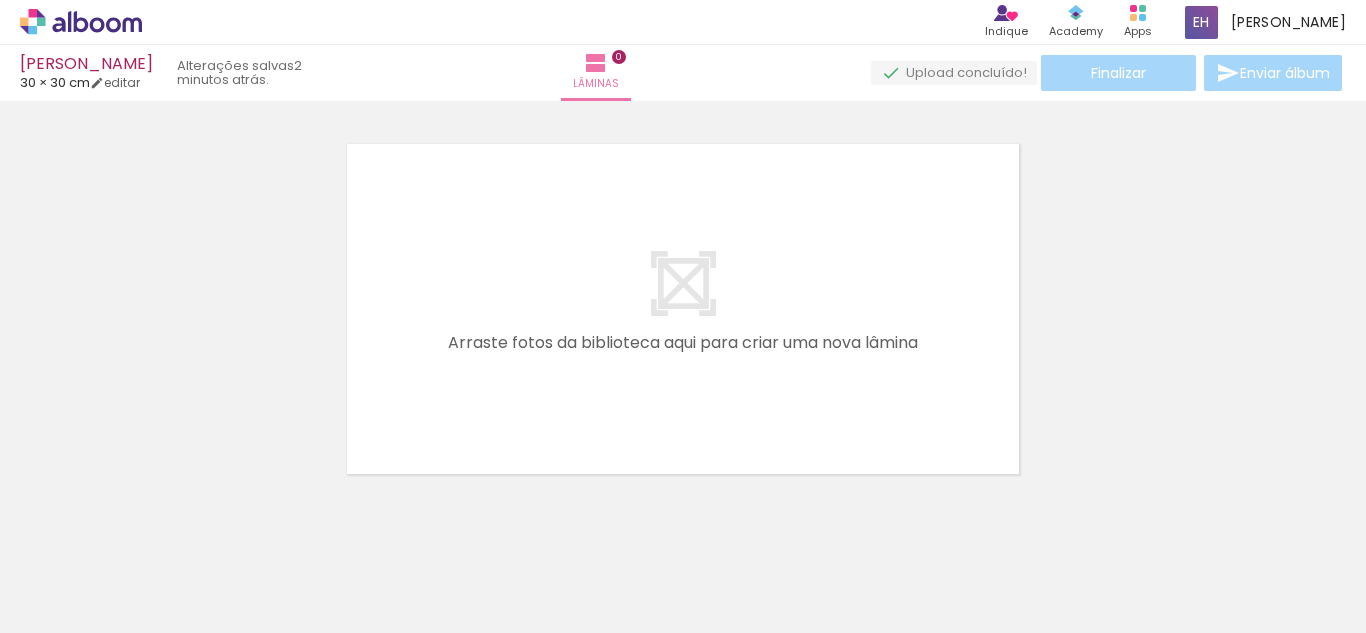 scroll, scrollTop: 26, scrollLeft: 0, axis: vertical 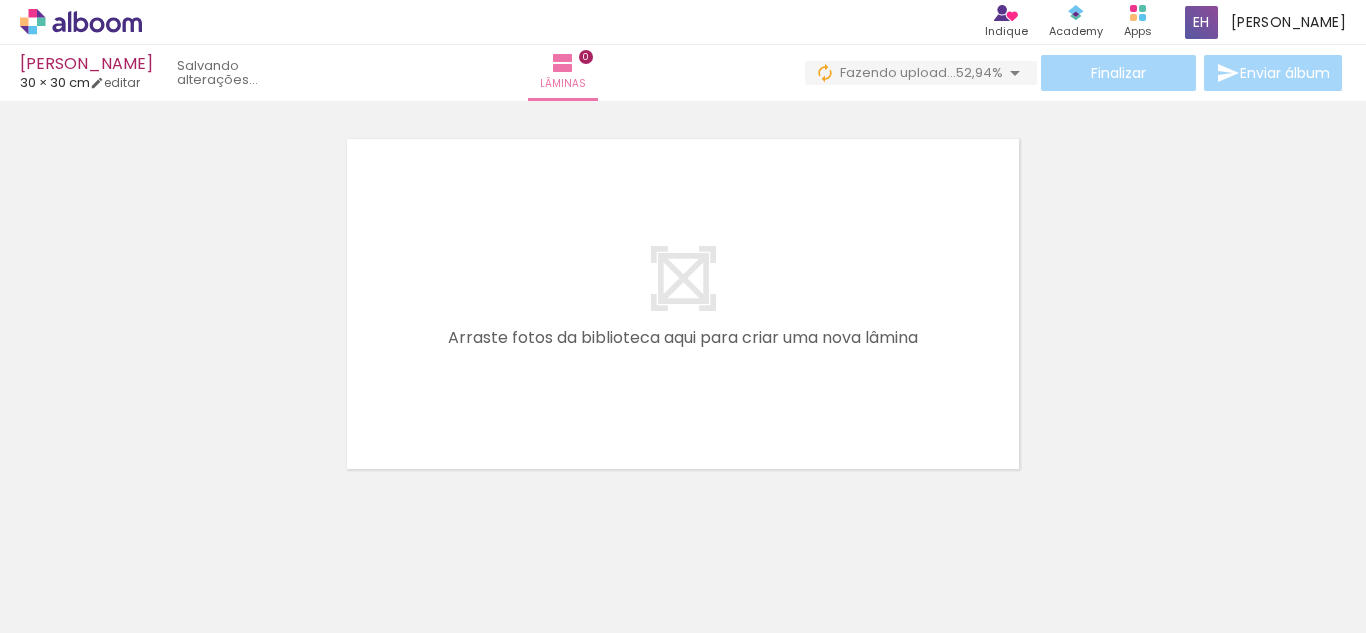 click at bounding box center [200, 566] 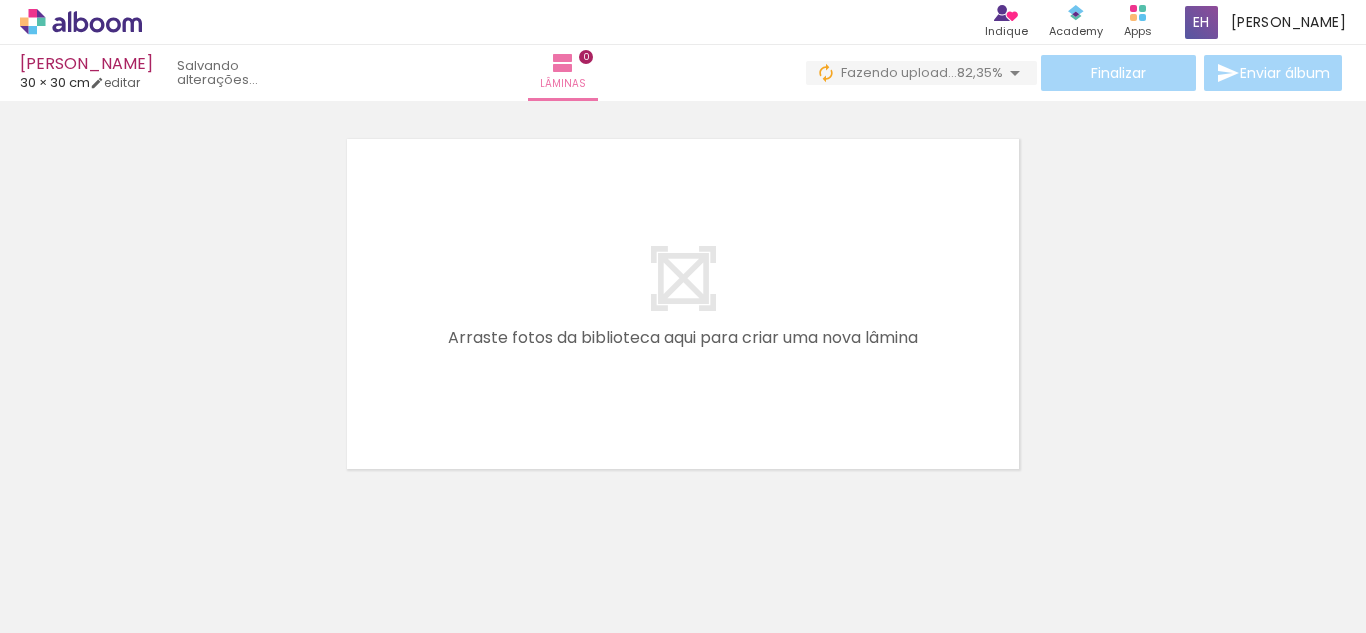 click at bounding box center (200, 565) 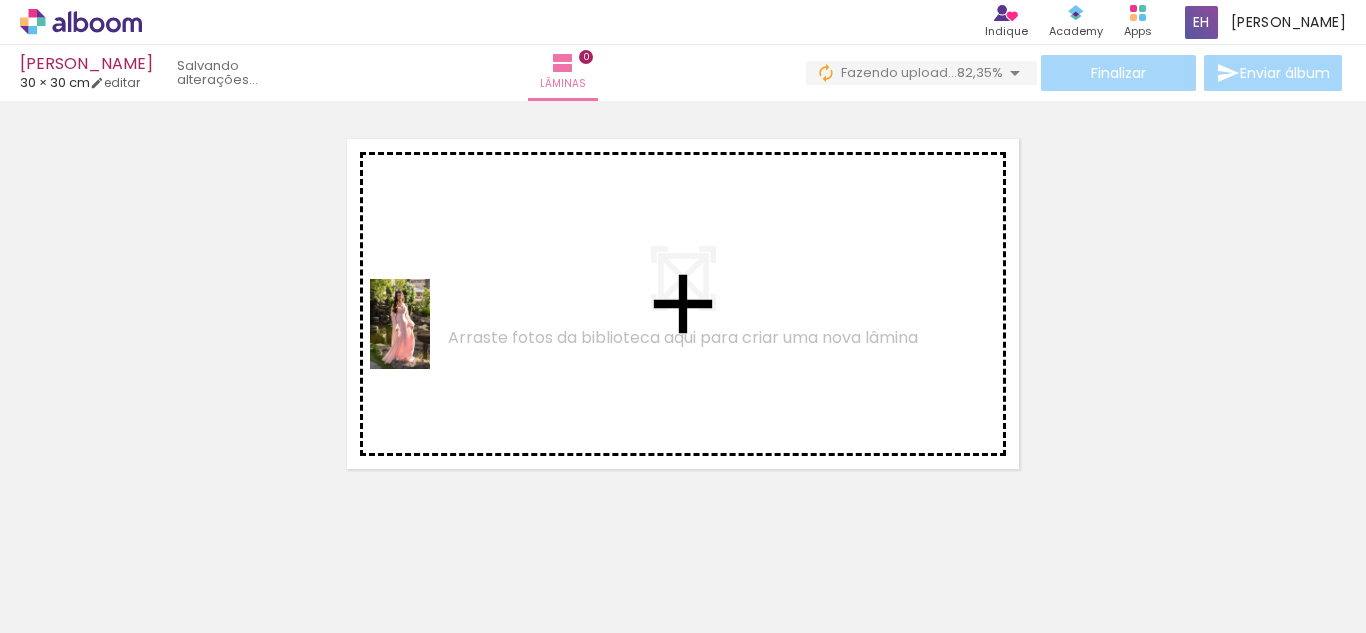 drag, startPoint x: 220, startPoint y: 574, endPoint x: 430, endPoint y: 339, distance: 315.1587 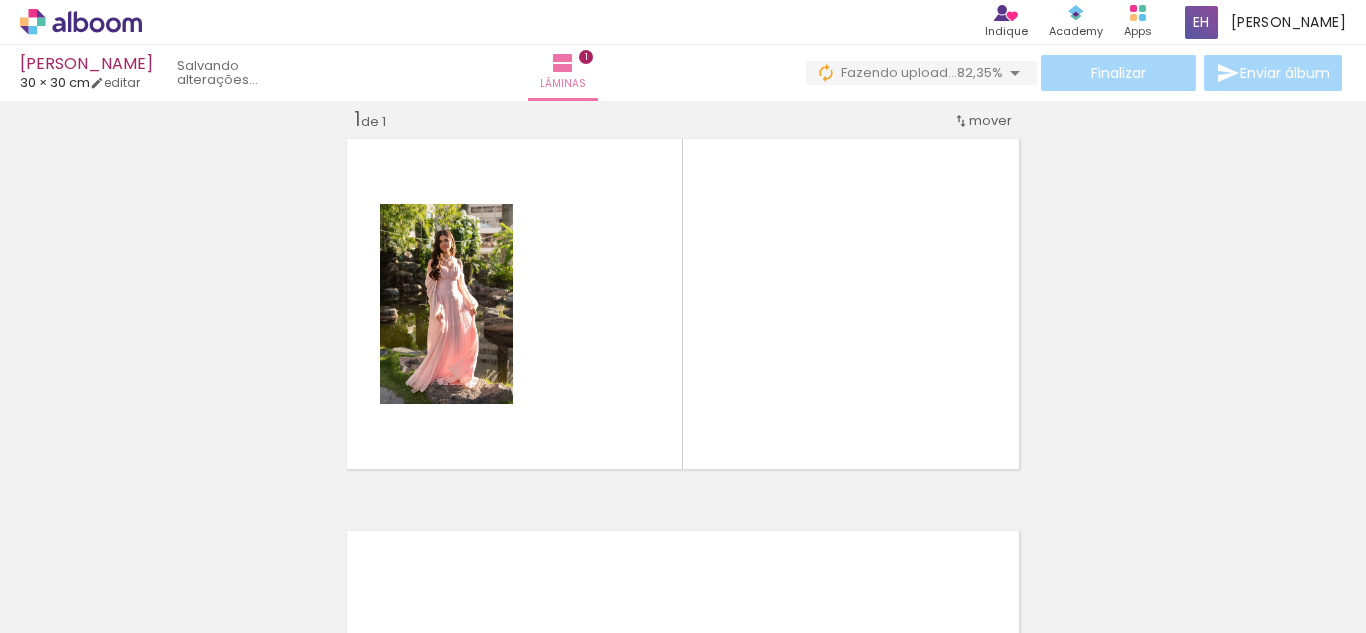 scroll, scrollTop: 26, scrollLeft: 0, axis: vertical 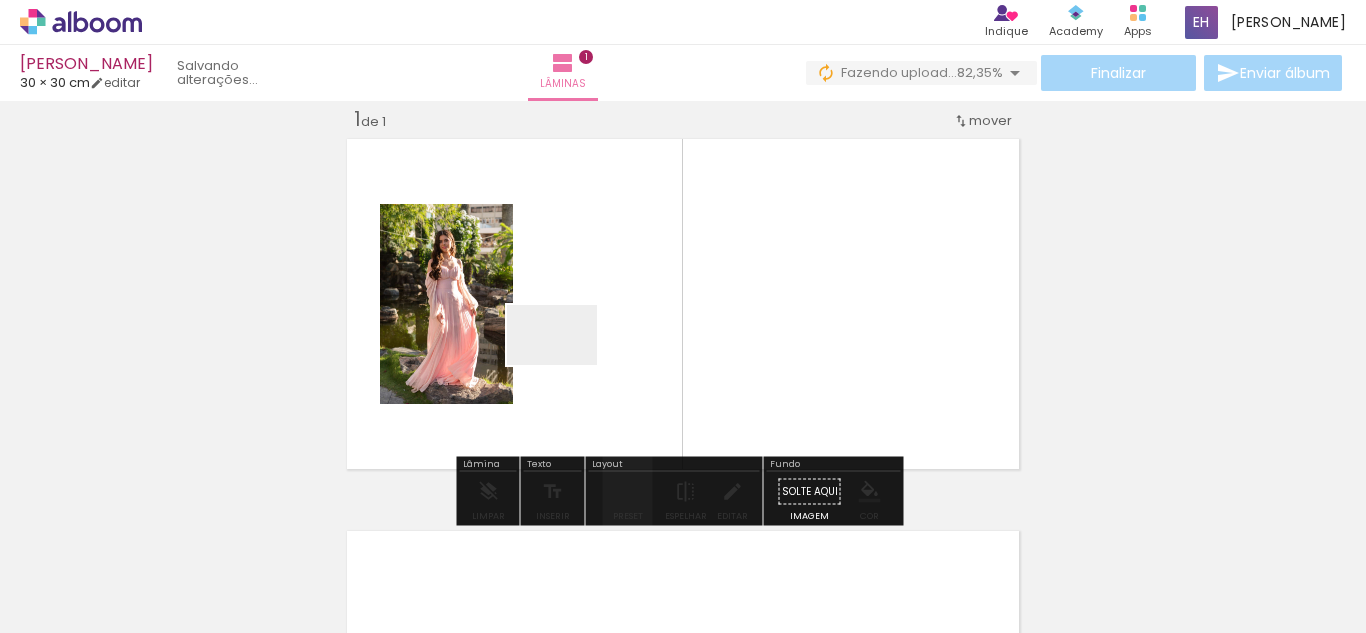 click at bounding box center (683, 316) 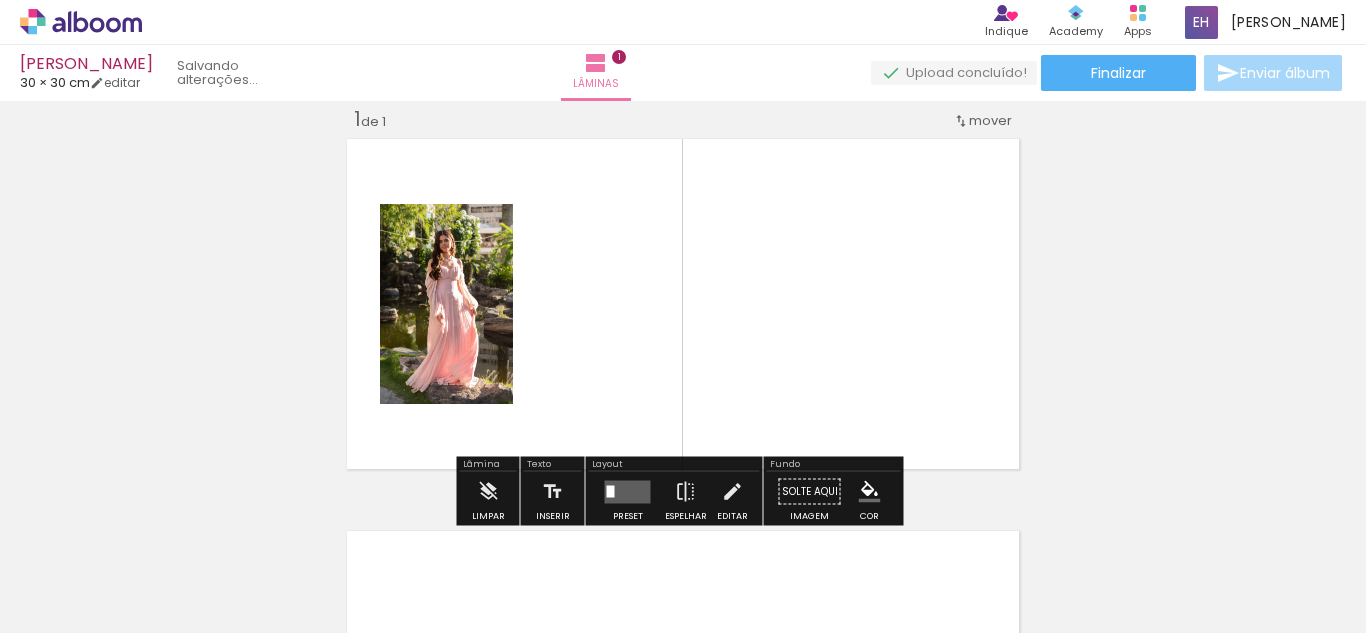 click at bounding box center (683, 304) 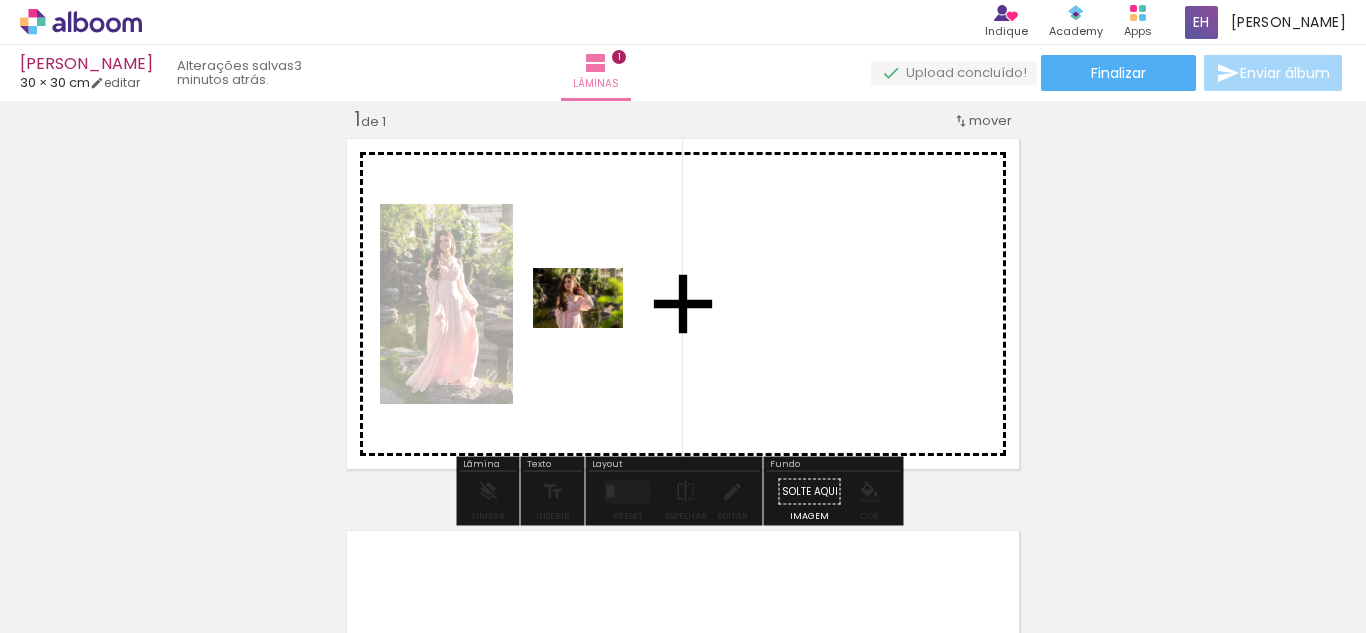 drag, startPoint x: 314, startPoint y: 572, endPoint x: 593, endPoint y: 328, distance: 370.64404 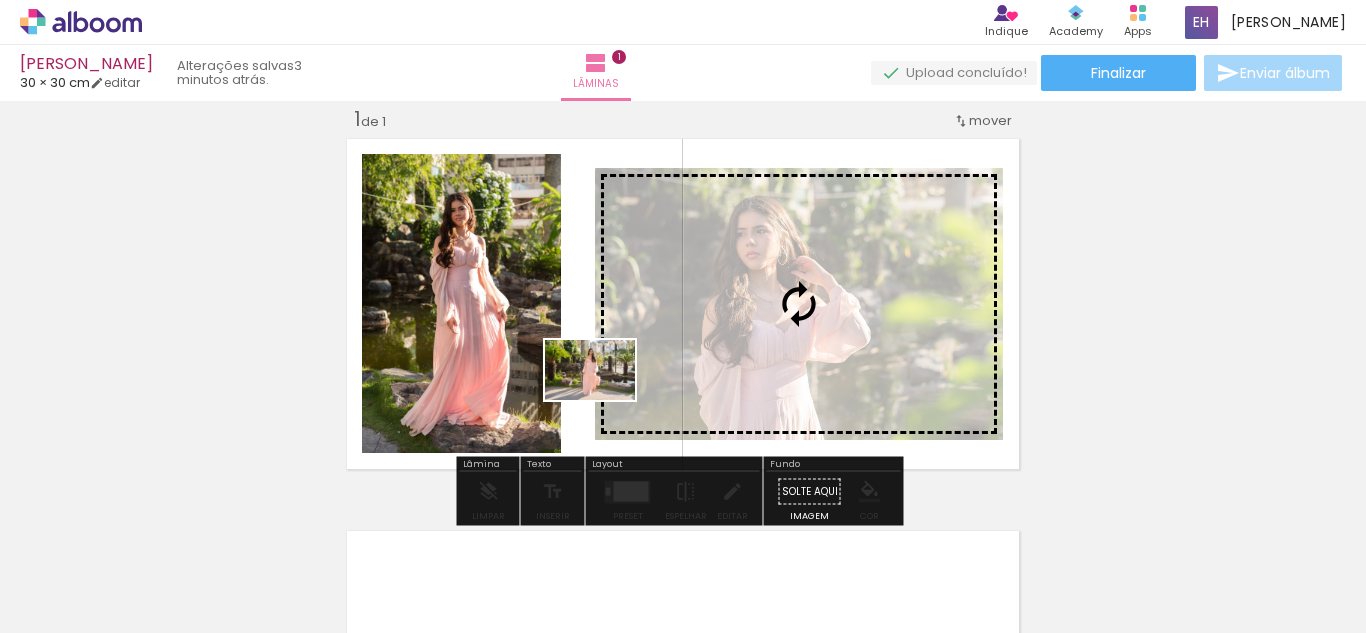 drag, startPoint x: 443, startPoint y: 588, endPoint x: 605, endPoint y: 400, distance: 248.1693 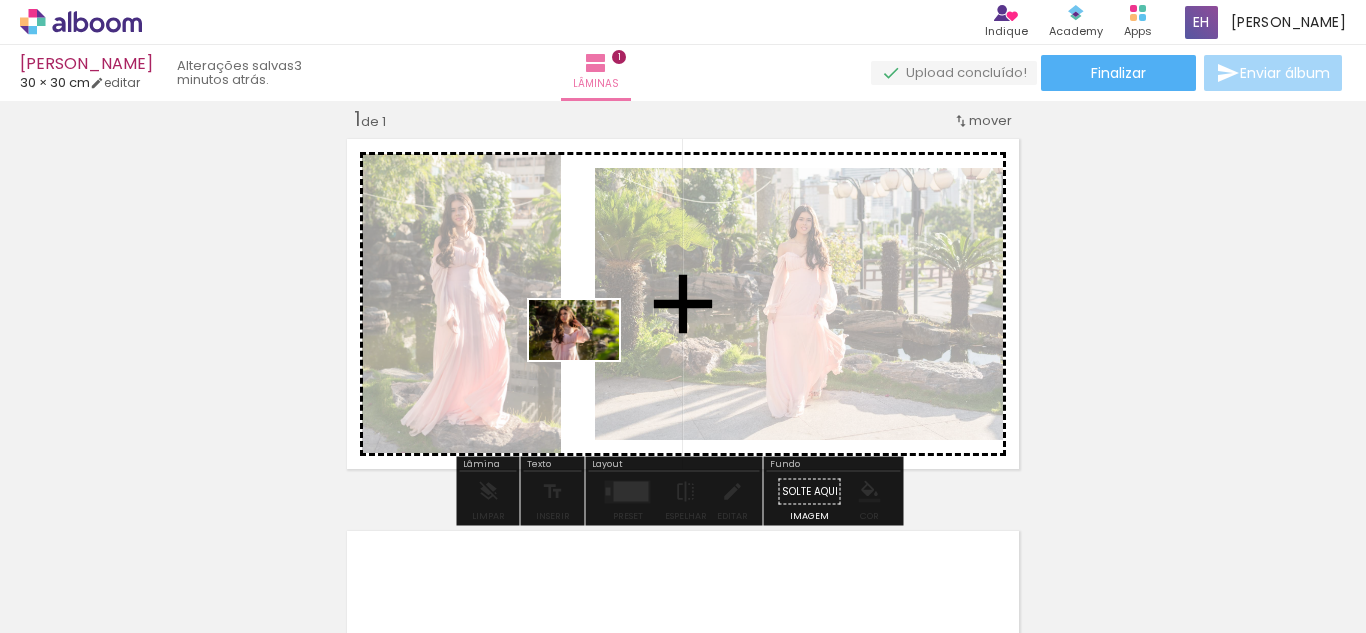 drag, startPoint x: 312, startPoint y: 576, endPoint x: 589, endPoint y: 360, distance: 351.26202 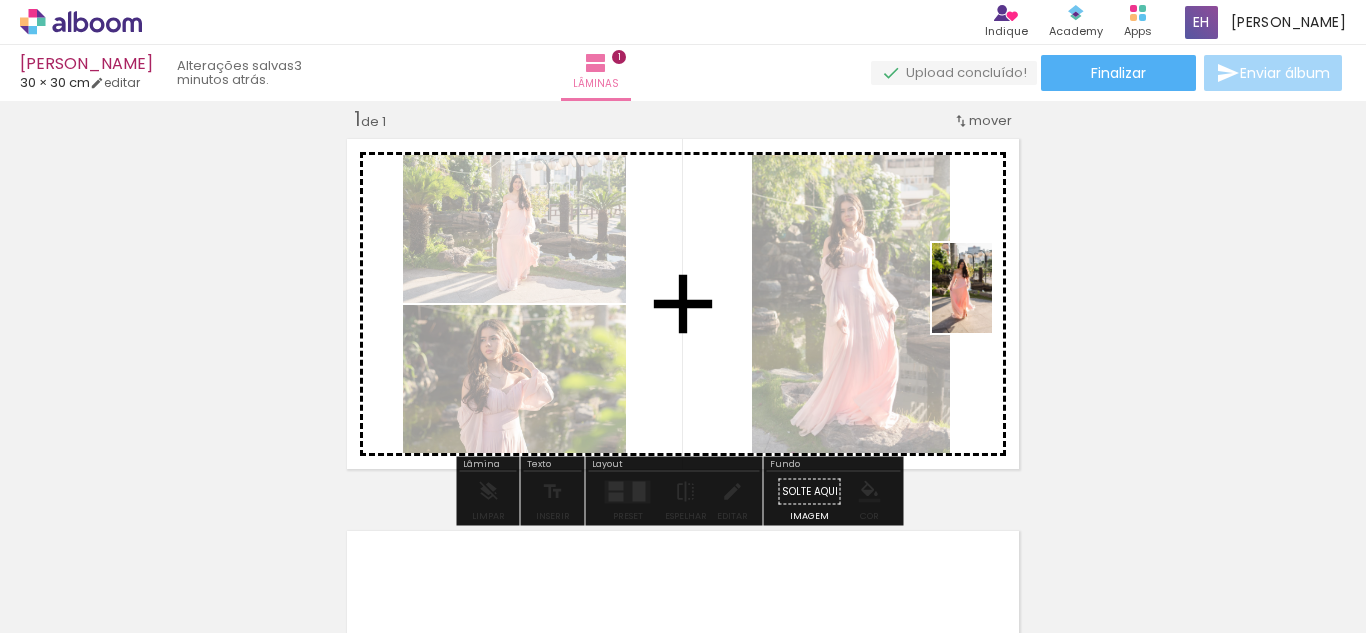 drag, startPoint x: 552, startPoint y: 582, endPoint x: 992, endPoint y: 303, distance: 521 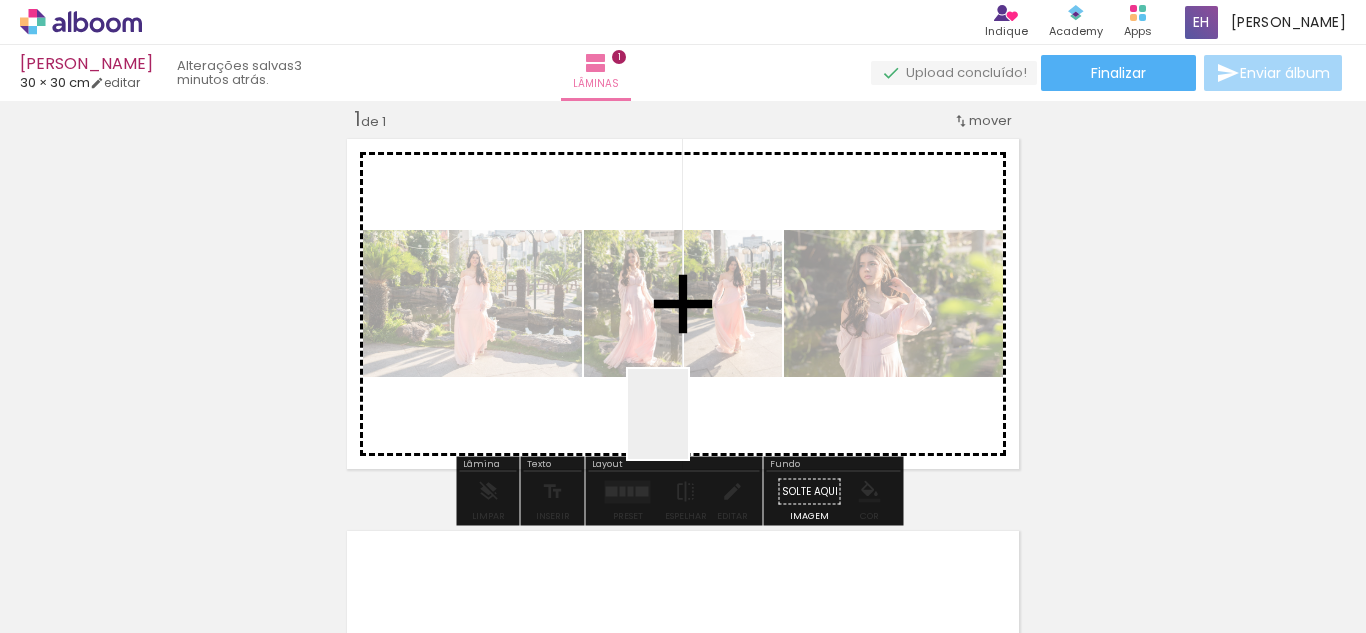 drag, startPoint x: 663, startPoint y: 593, endPoint x: 700, endPoint y: 411, distance: 185.72292 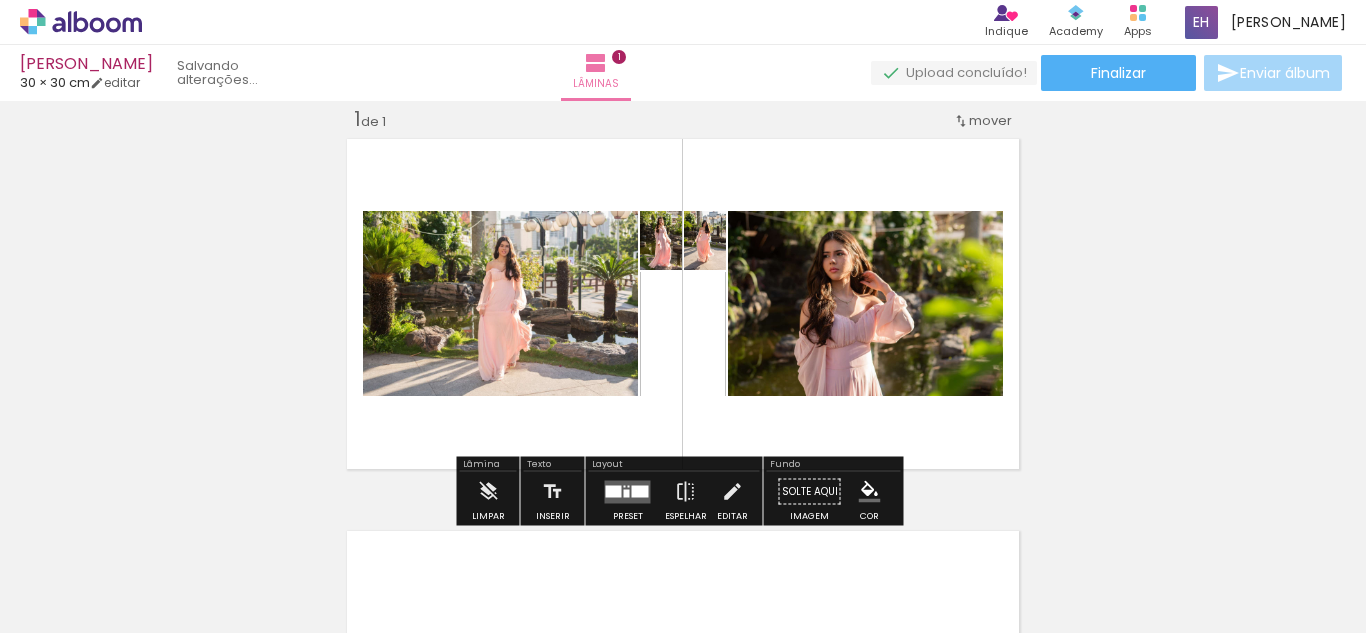click at bounding box center (627, 493) 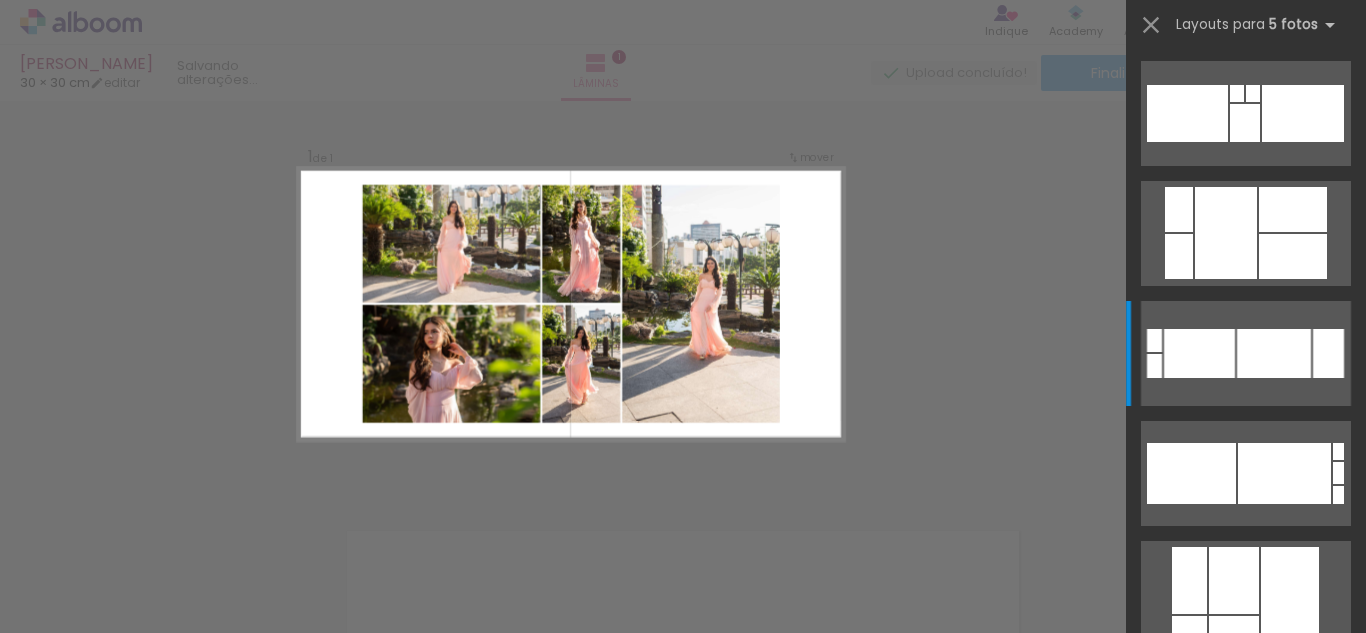 scroll, scrollTop: 440, scrollLeft: 0, axis: vertical 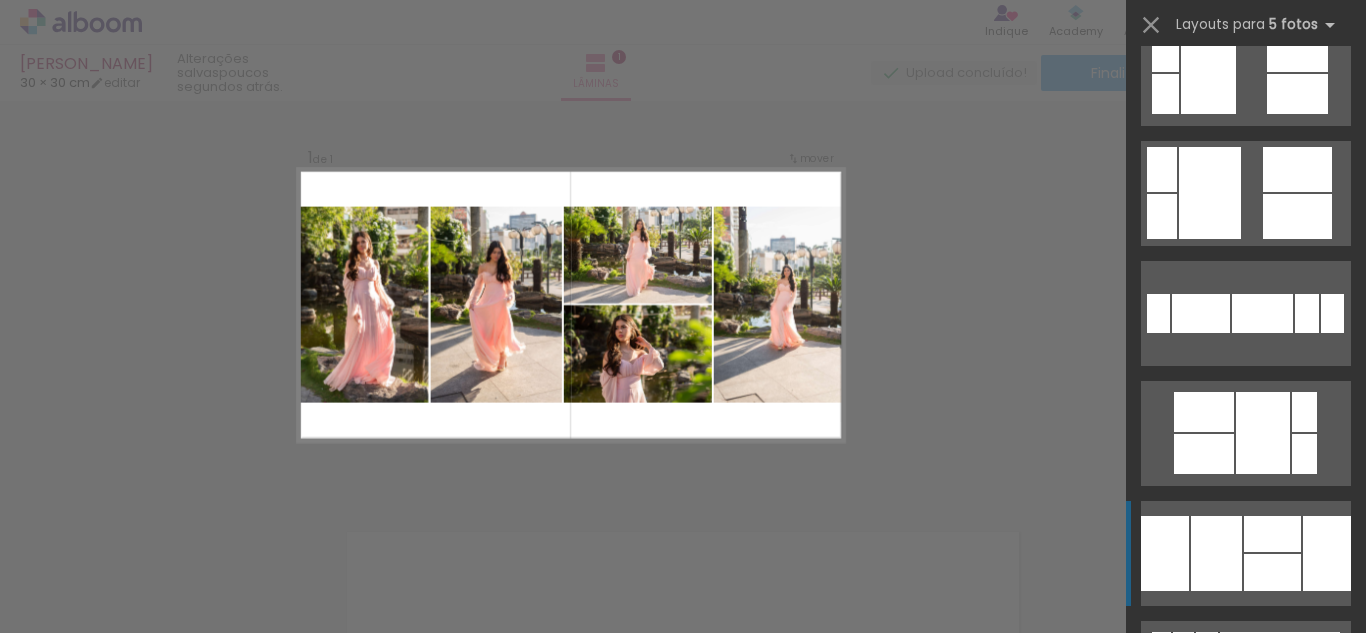 click at bounding box center [1262, 313] 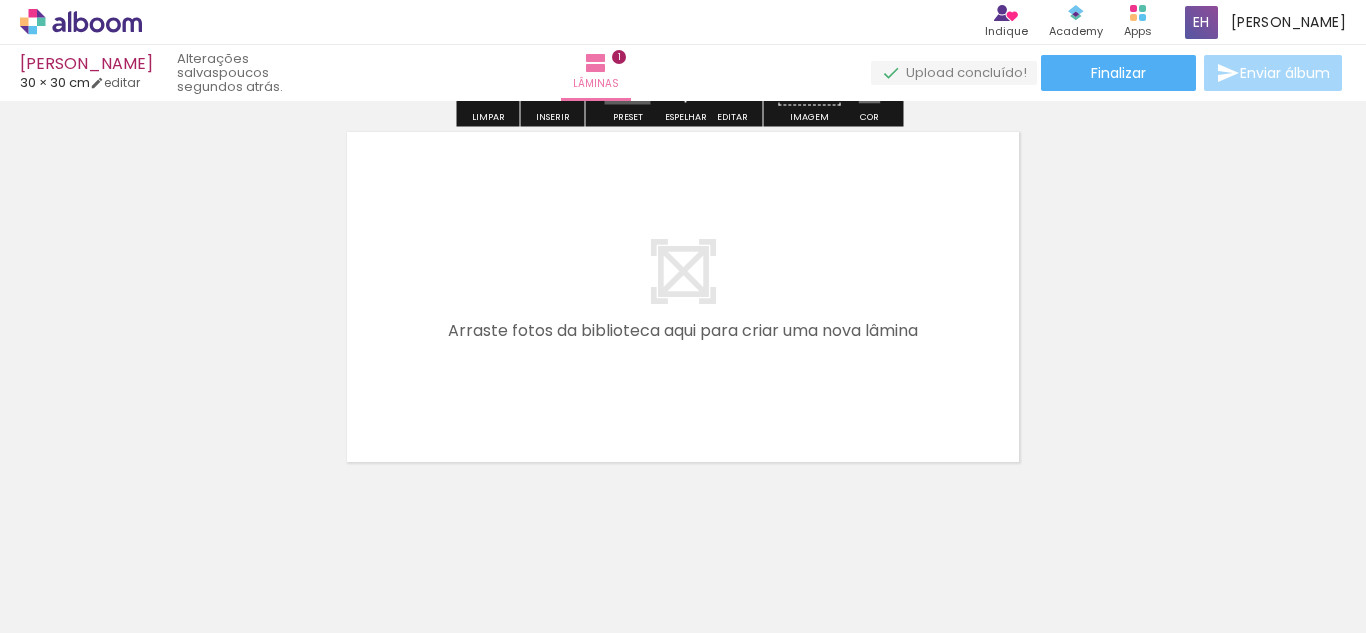 scroll, scrollTop: 455, scrollLeft: 0, axis: vertical 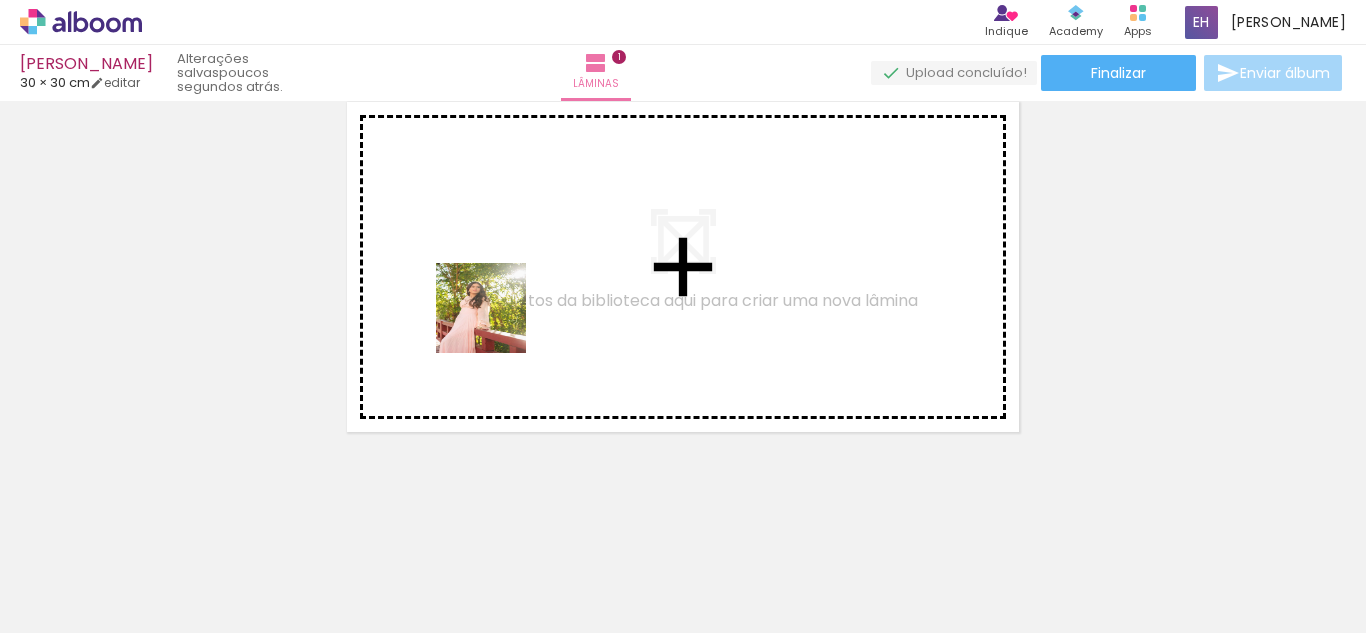drag, startPoint x: 773, startPoint y: 584, endPoint x: 450, endPoint y: 288, distance: 438.1153 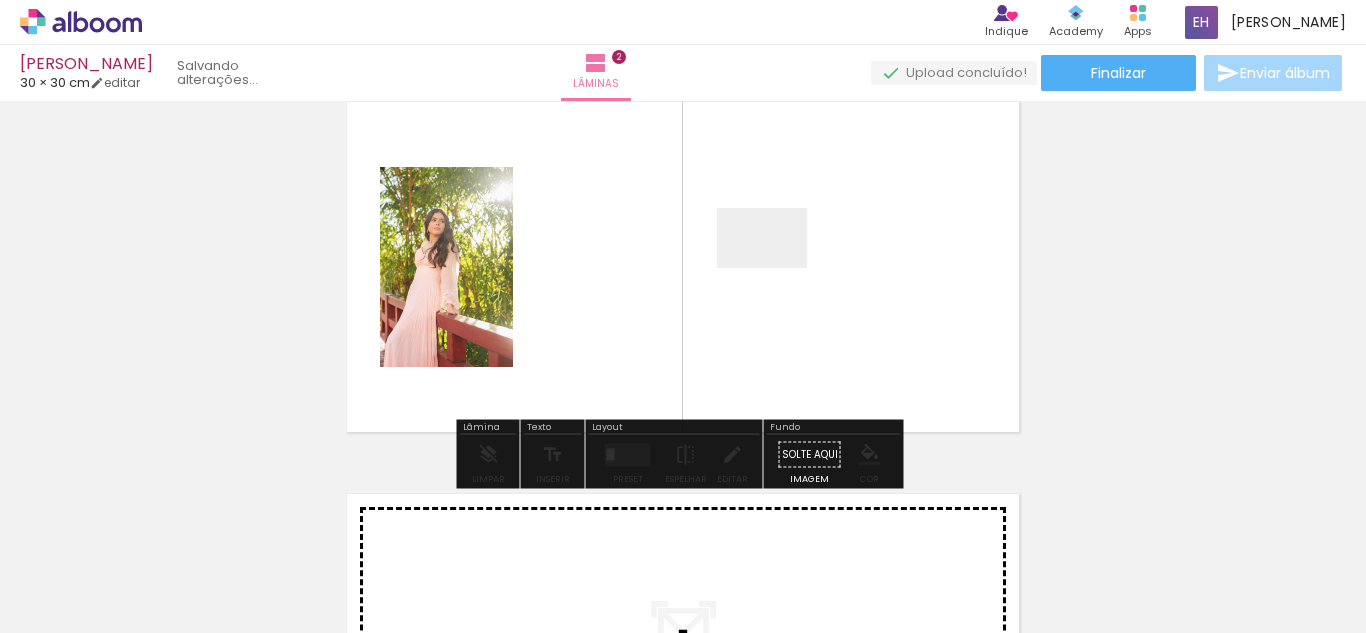 scroll, scrollTop: 418, scrollLeft: 0, axis: vertical 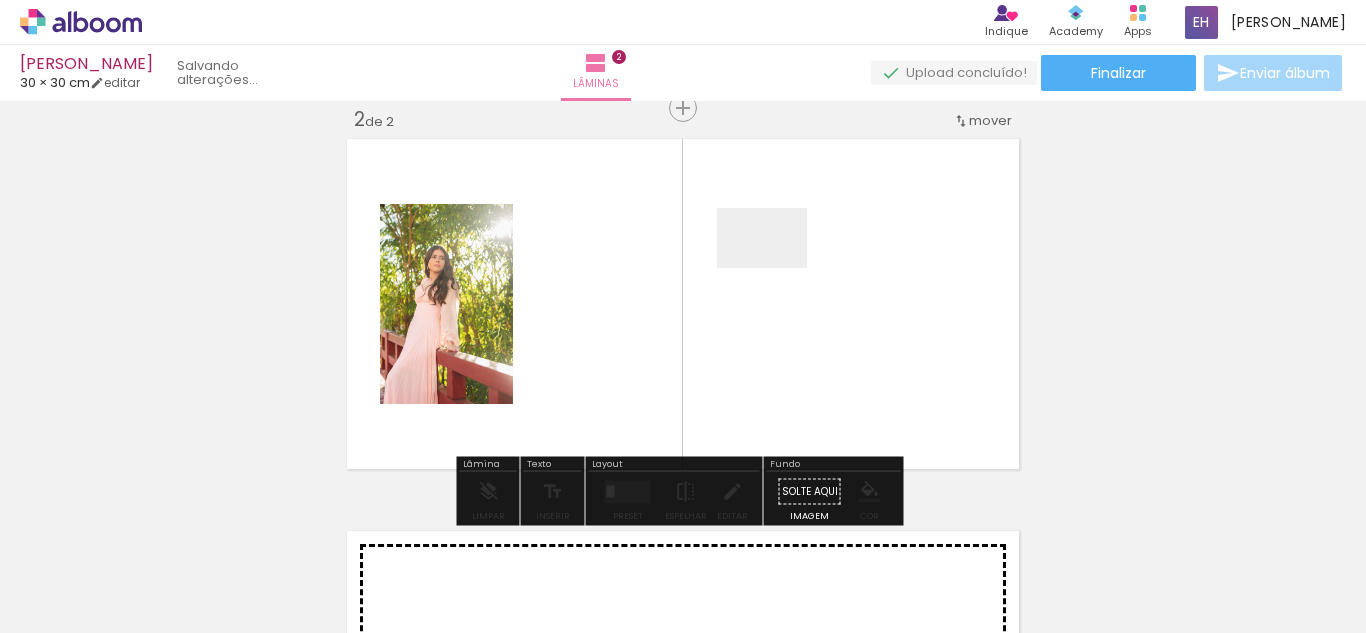 drag, startPoint x: 889, startPoint y: 580, endPoint x: 777, endPoint y: 268, distance: 331.4936 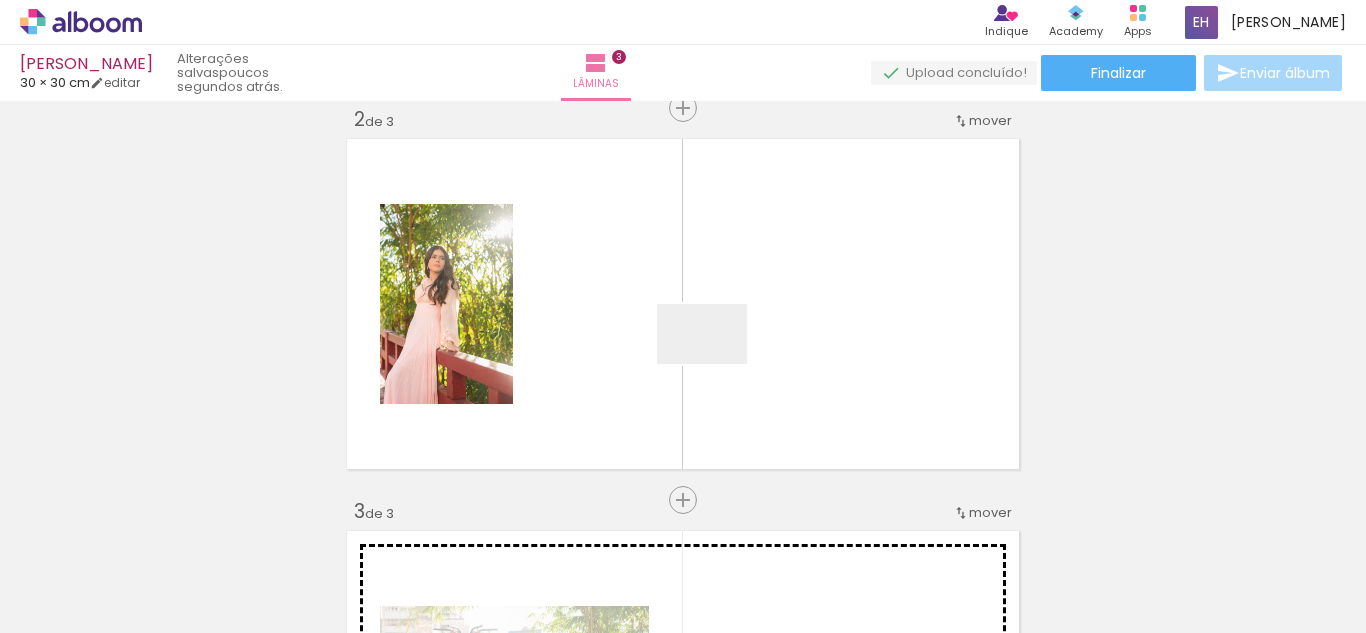 drag, startPoint x: 1009, startPoint y: 575, endPoint x: 691, endPoint y: 336, distance: 397.8002 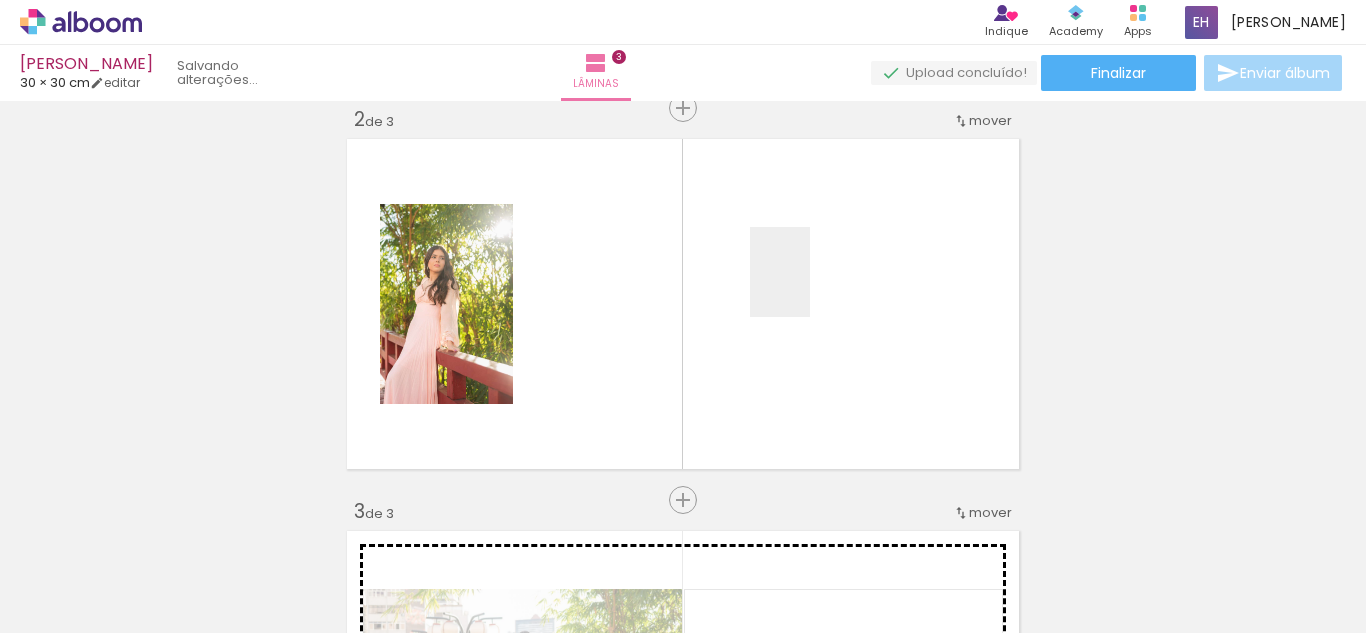 scroll, scrollTop: 810, scrollLeft: 0, axis: vertical 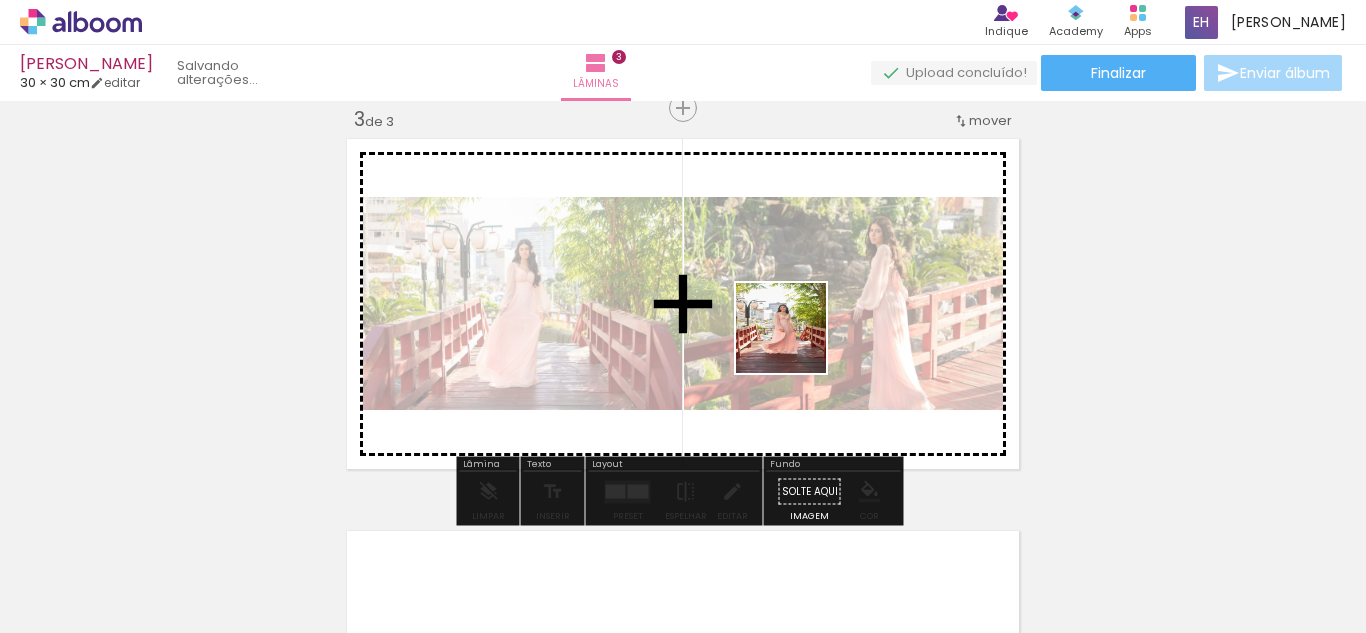 drag, startPoint x: 1102, startPoint y: 584, endPoint x: 698, endPoint y: 367, distance: 458.59024 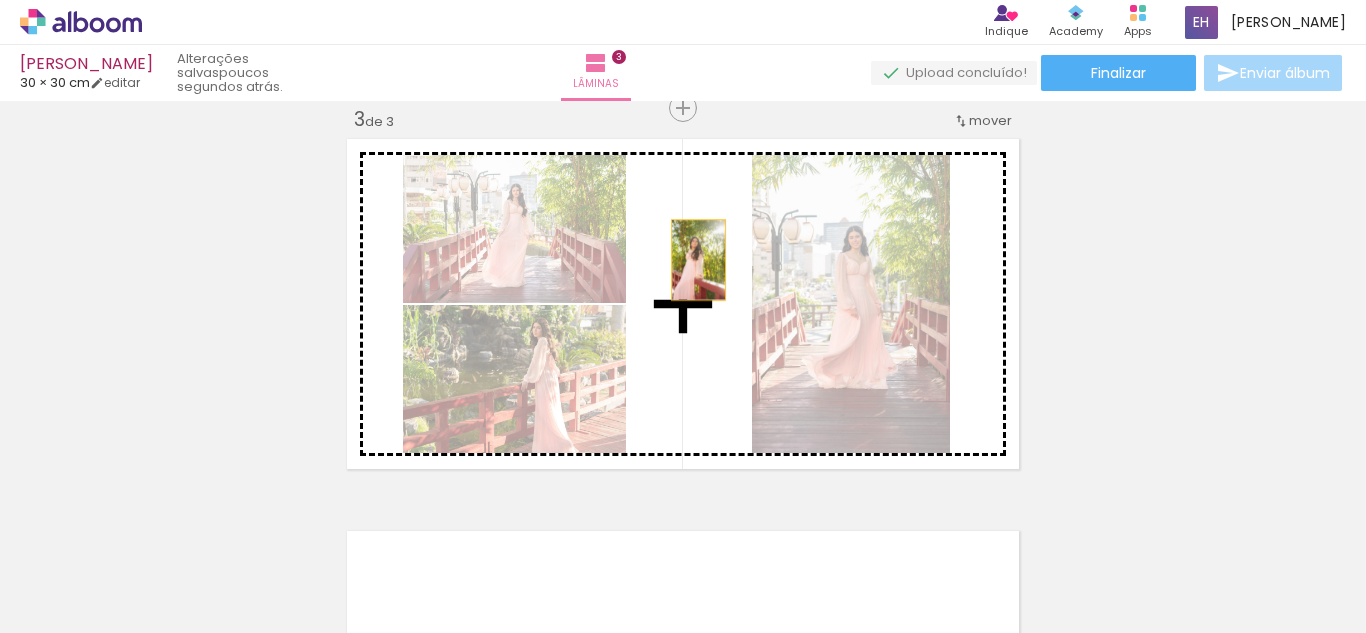 drag, startPoint x: 497, startPoint y: 218, endPoint x: 683, endPoint y: 439, distance: 288.85464 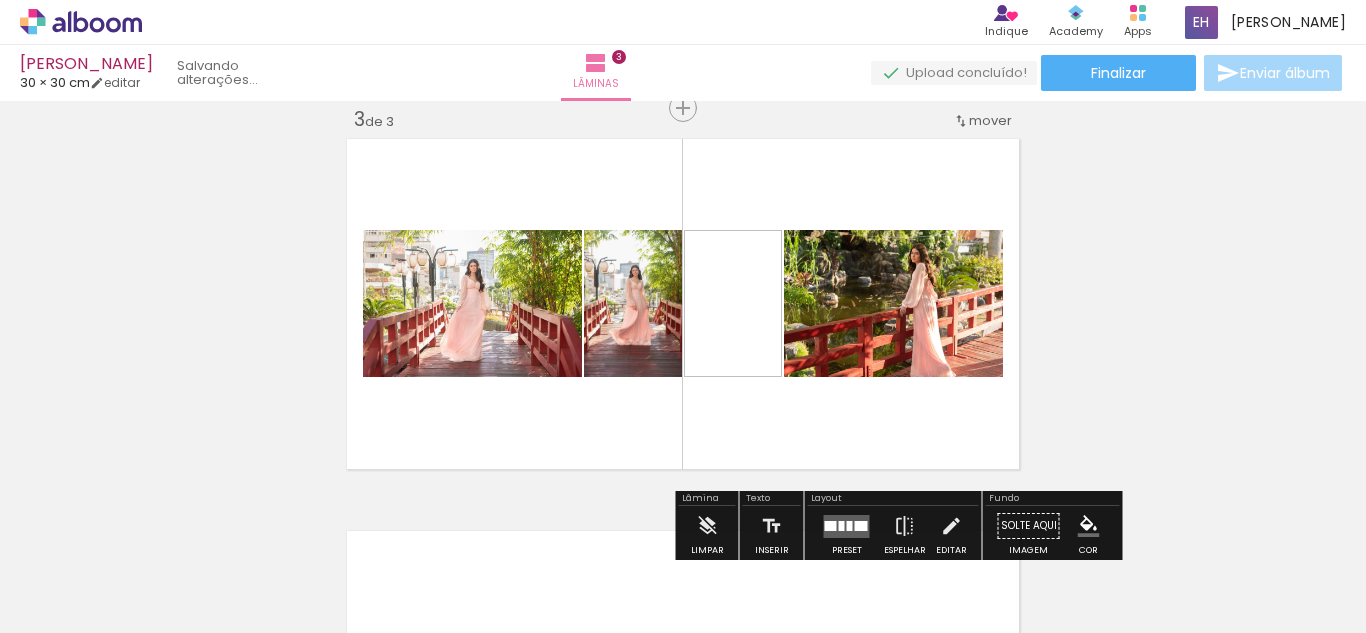 scroll, scrollTop: 510, scrollLeft: 0, axis: vertical 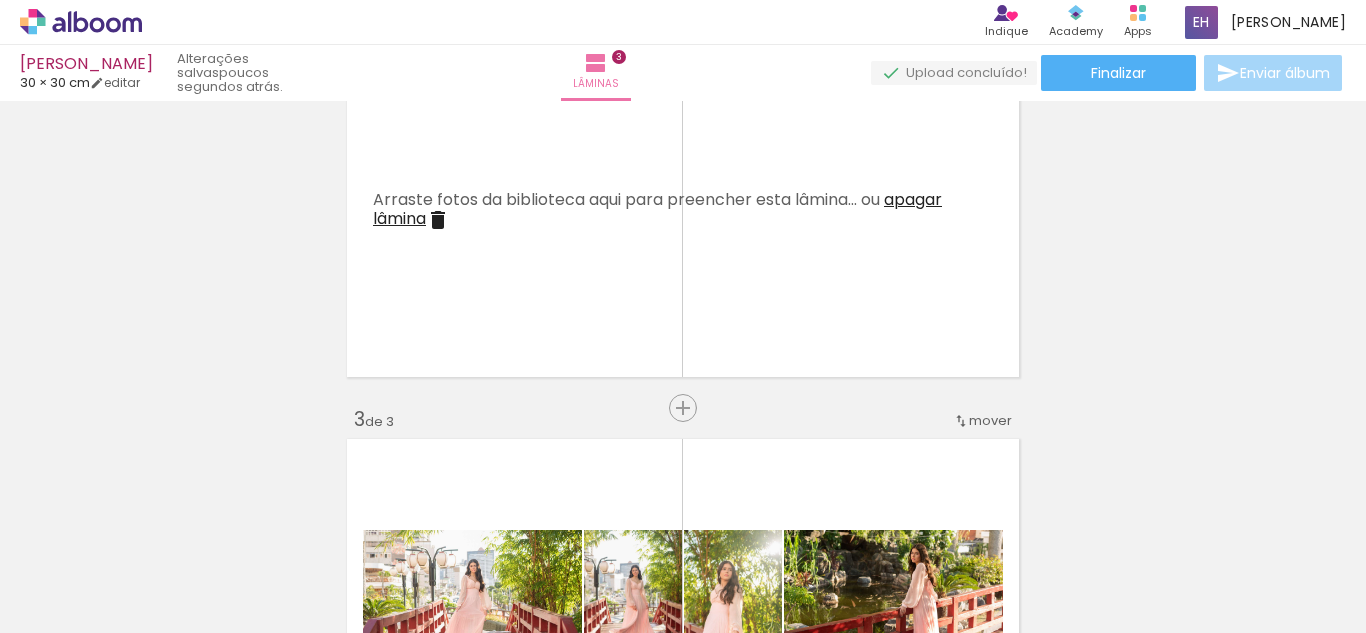 click on "mover" at bounding box center (990, 420) 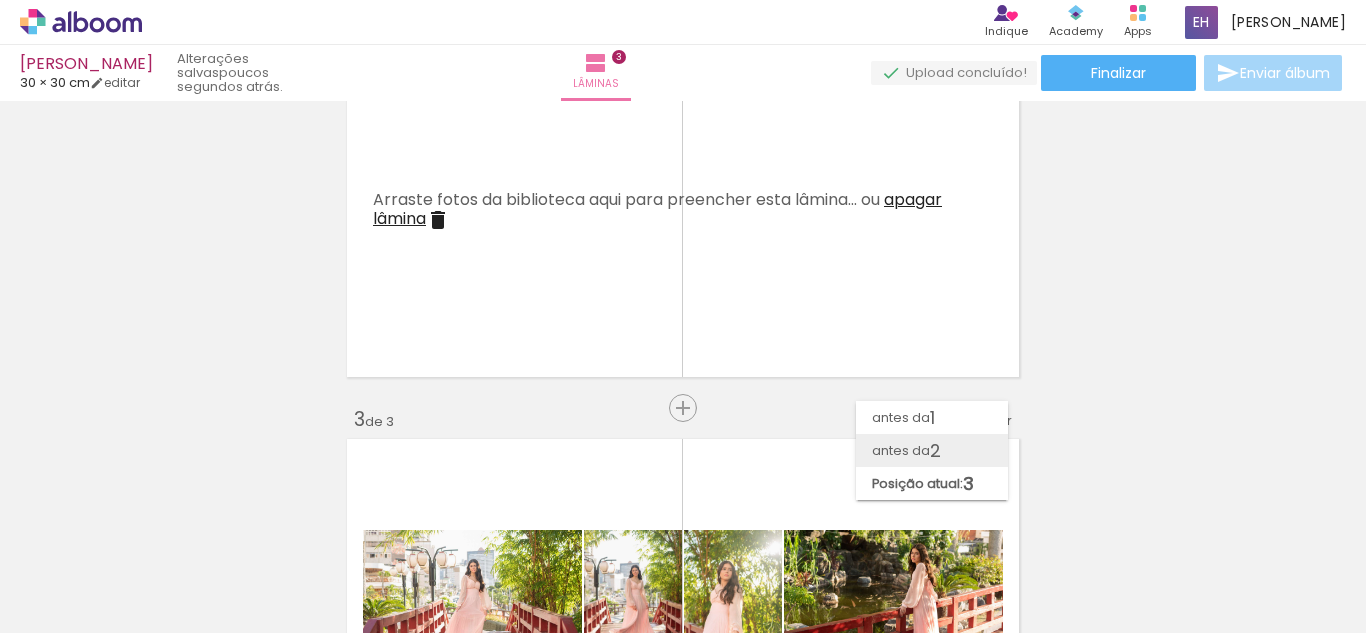 click on "2" at bounding box center (935, 450) 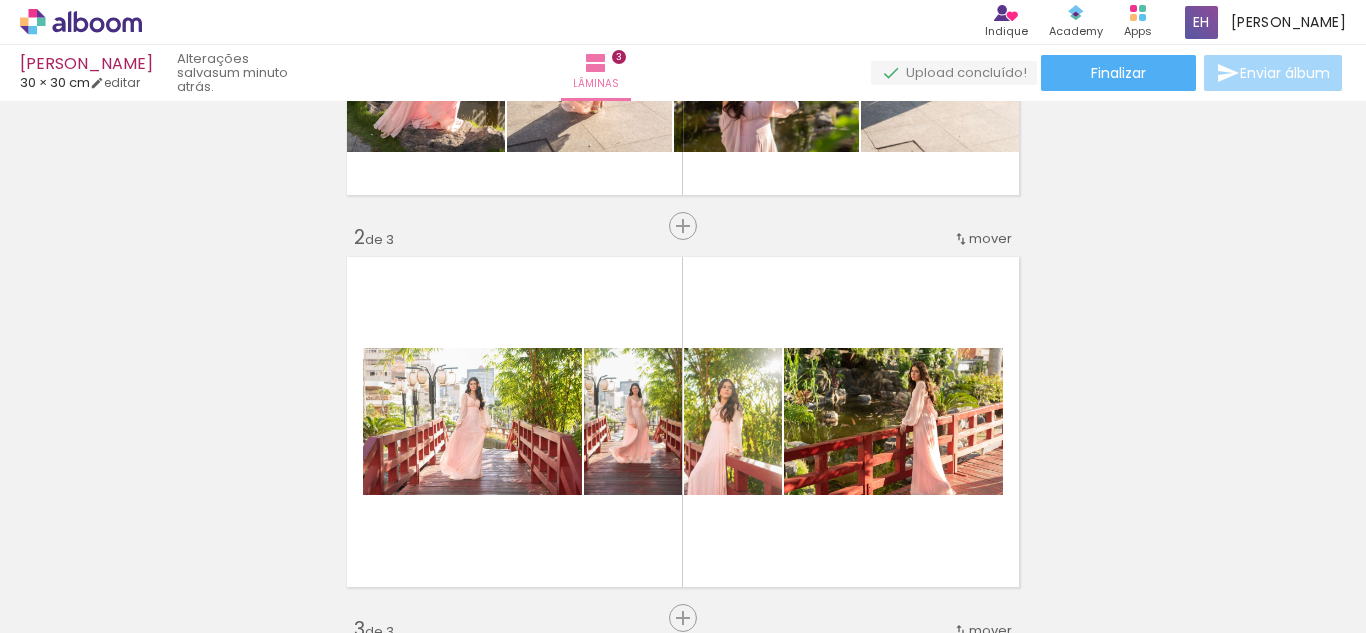 scroll, scrollTop: 400, scrollLeft: 0, axis: vertical 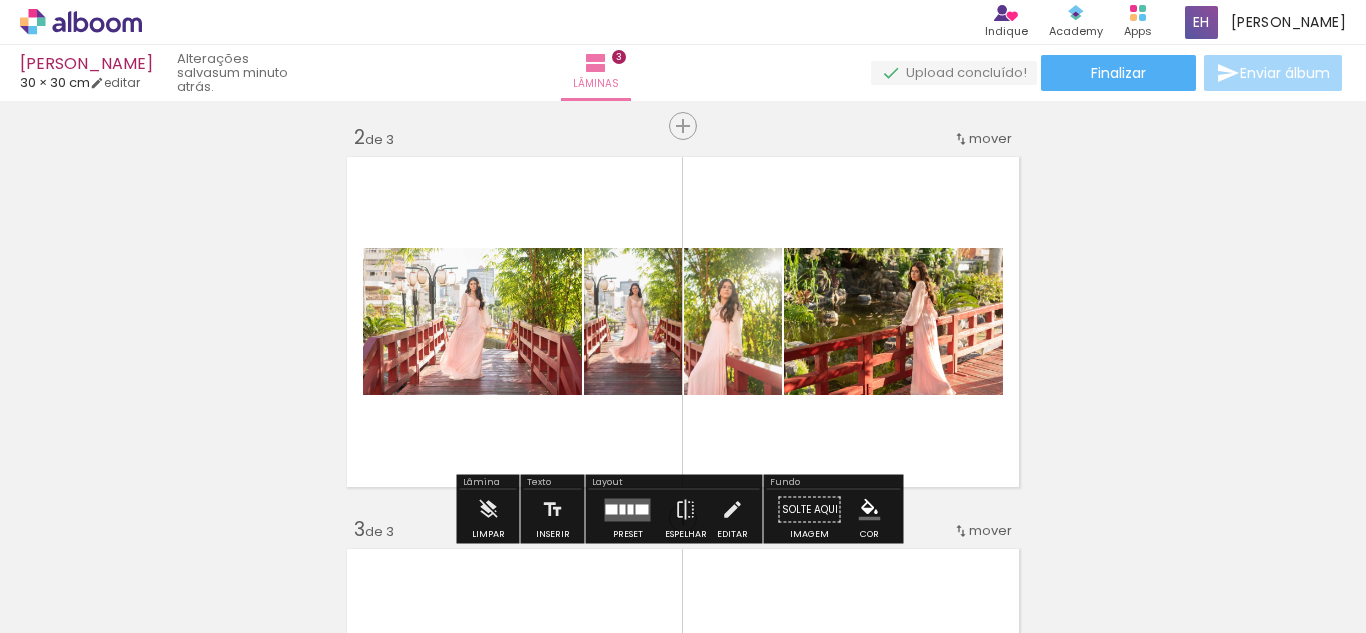 click at bounding box center [628, 509] 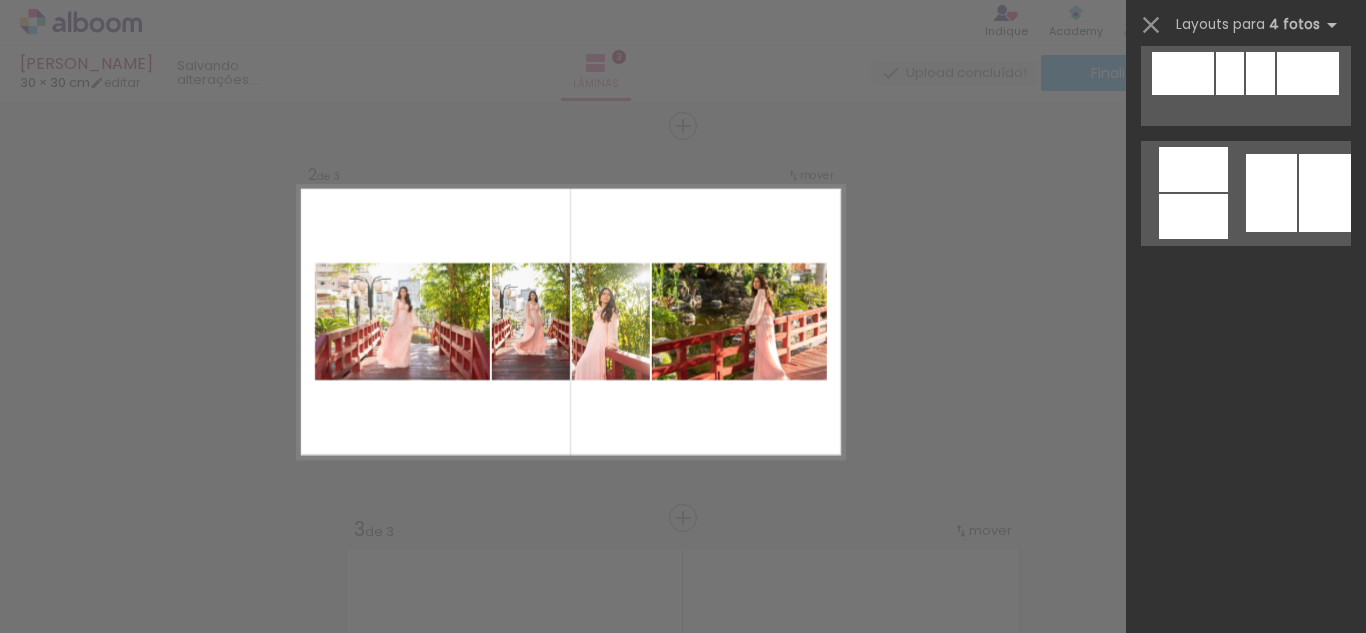 scroll, scrollTop: 0, scrollLeft: 0, axis: both 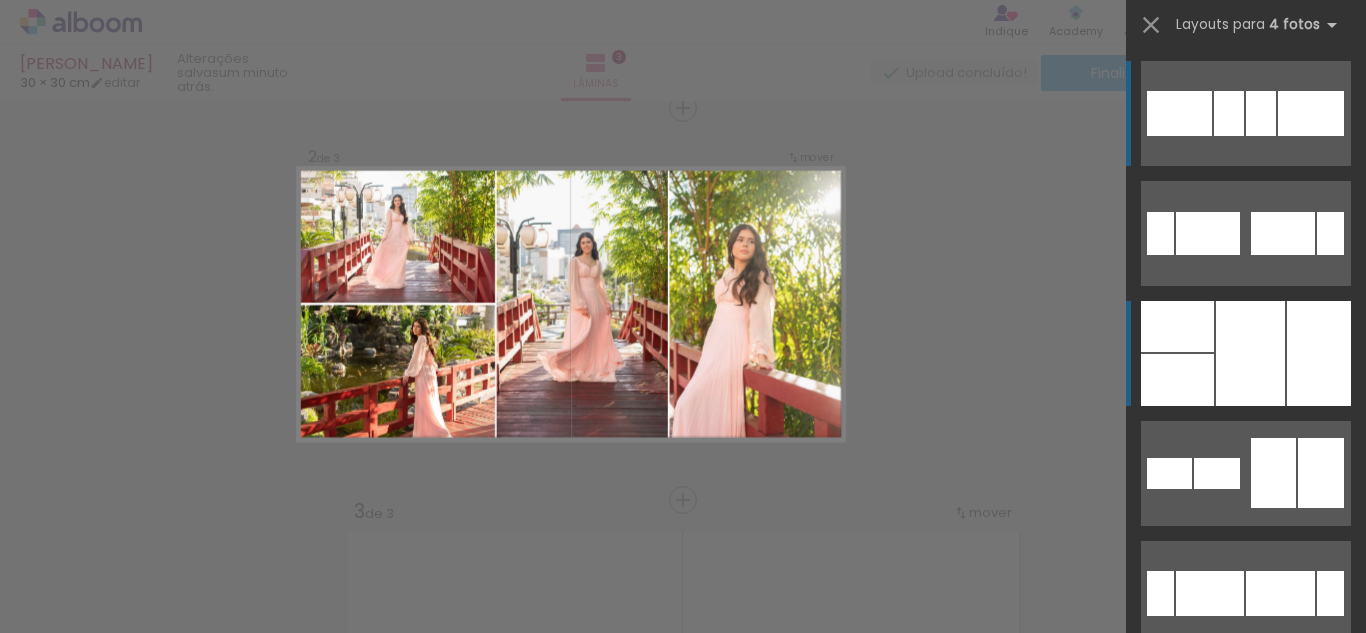 click at bounding box center (1250, 353) 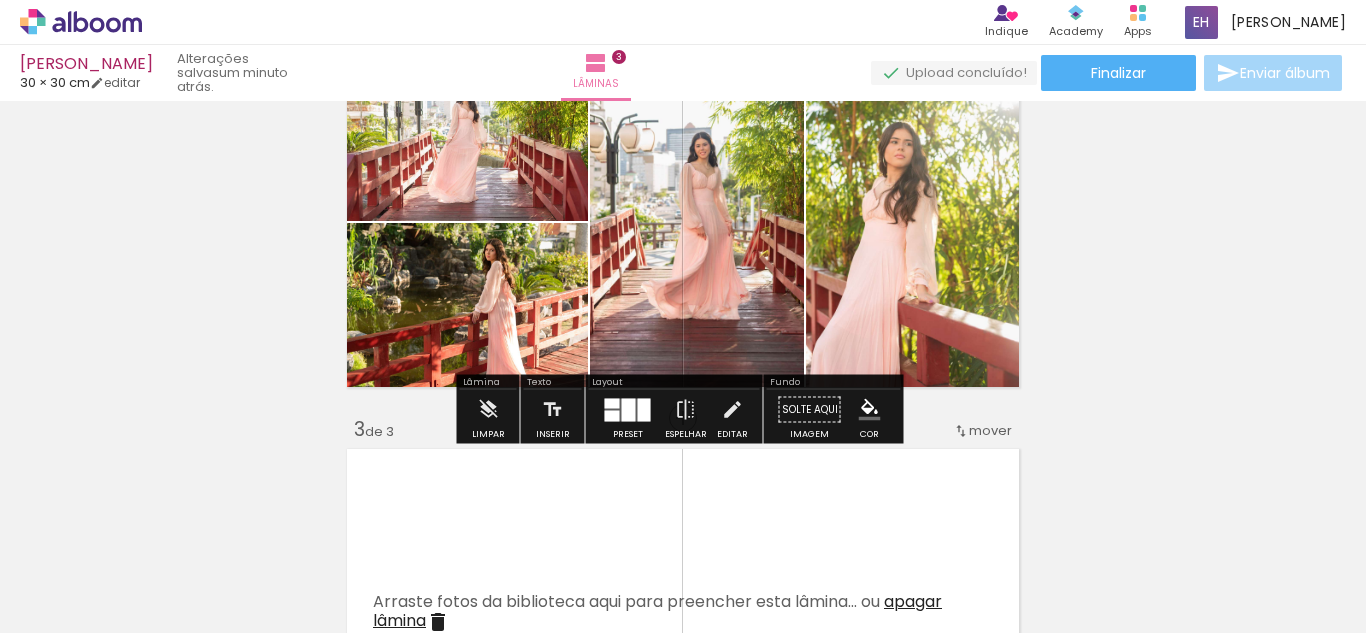 scroll, scrollTop: 400, scrollLeft: 0, axis: vertical 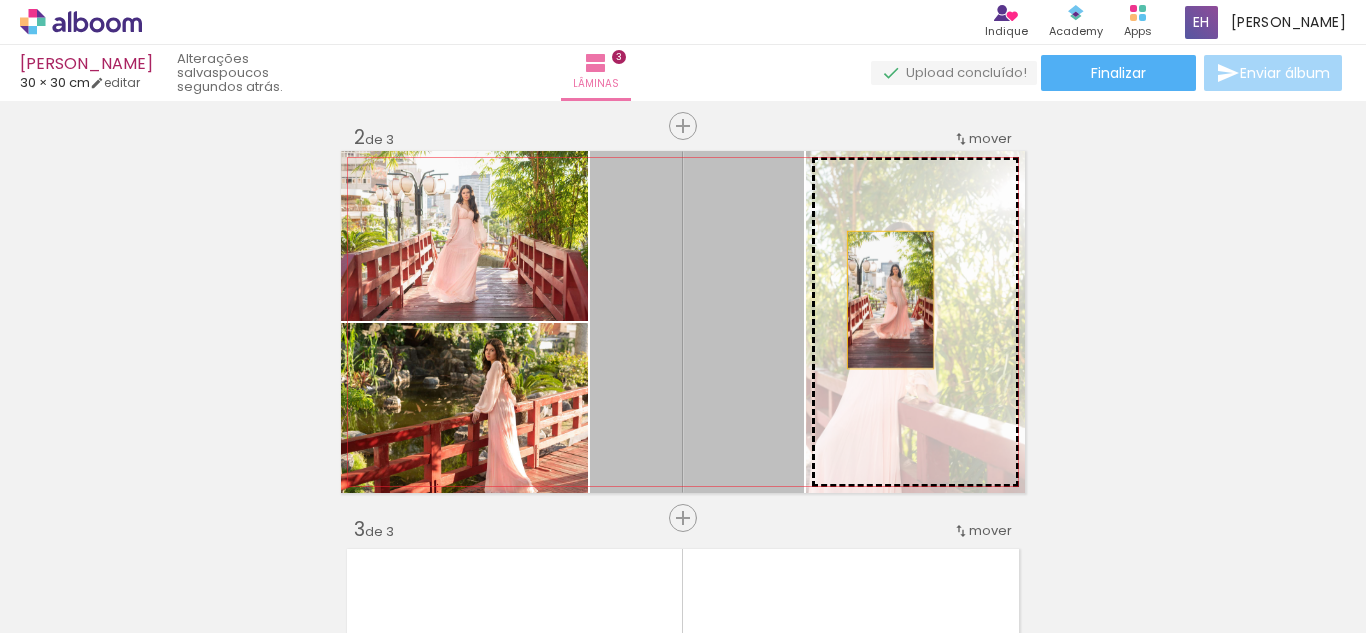 drag, startPoint x: 730, startPoint y: 306, endPoint x: 883, endPoint y: 300, distance: 153.1176 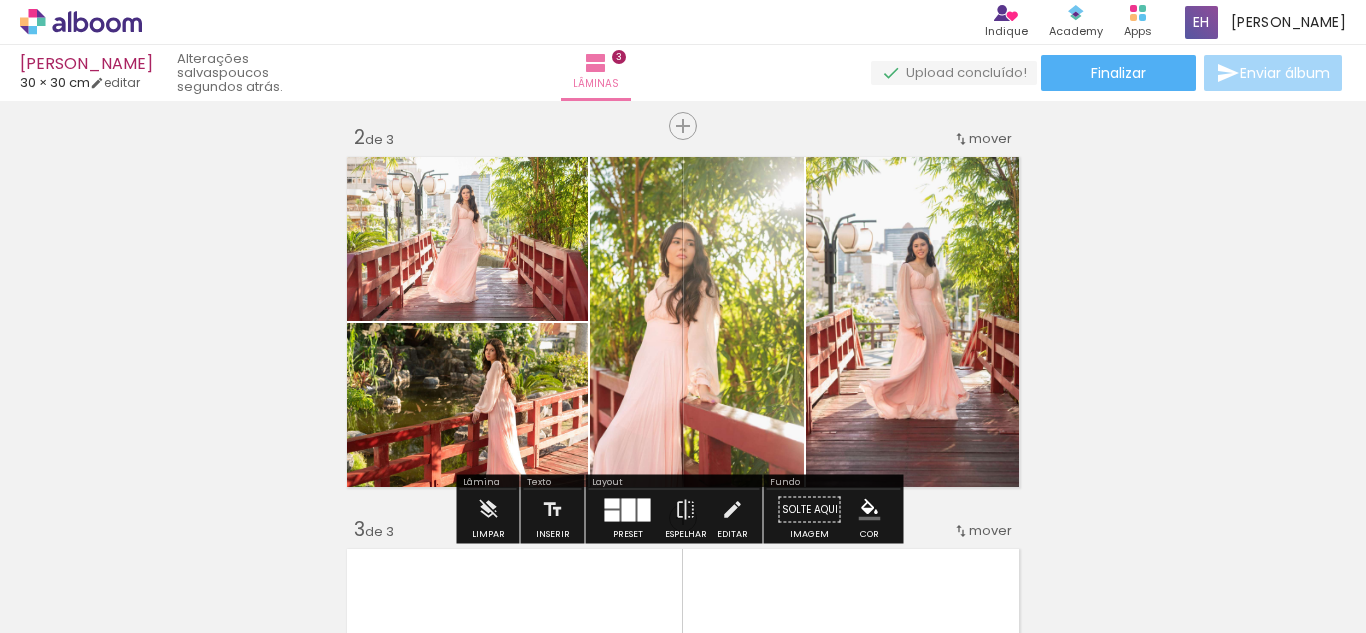 click on "Inserir lâmina 1  de 3  Inserir lâmina 2  de 3  Inserir lâmina 3  de 3" at bounding box center [683, 492] 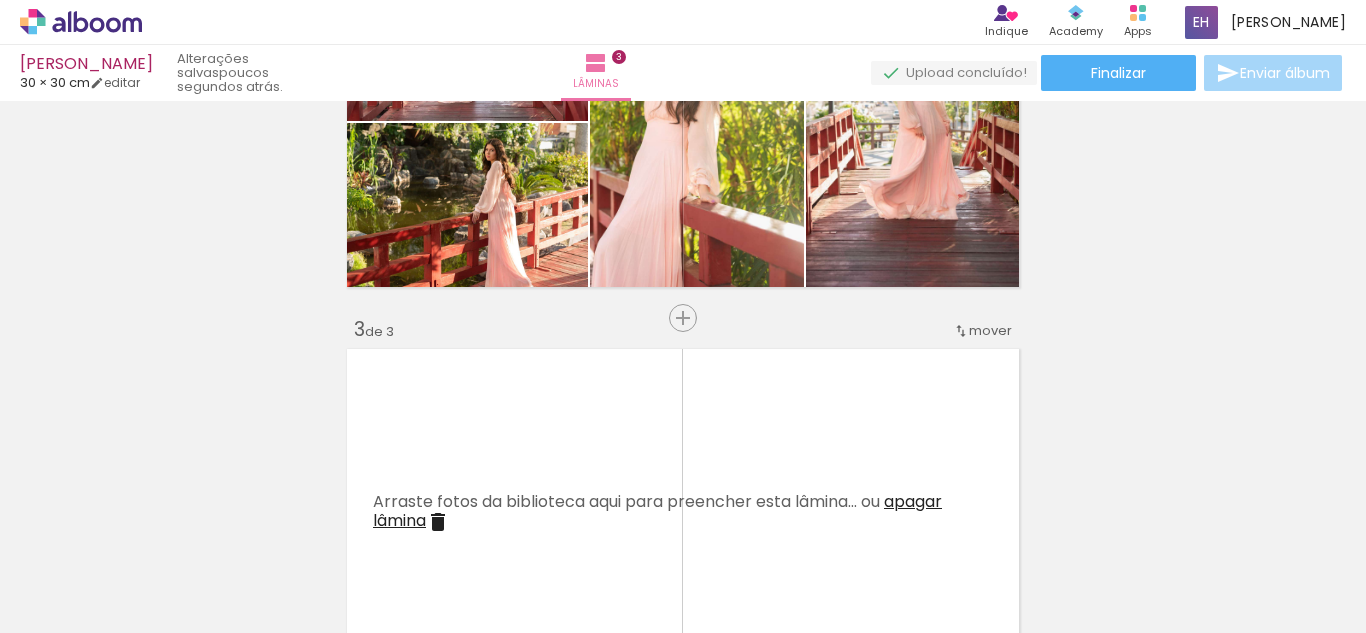 scroll, scrollTop: 900, scrollLeft: 0, axis: vertical 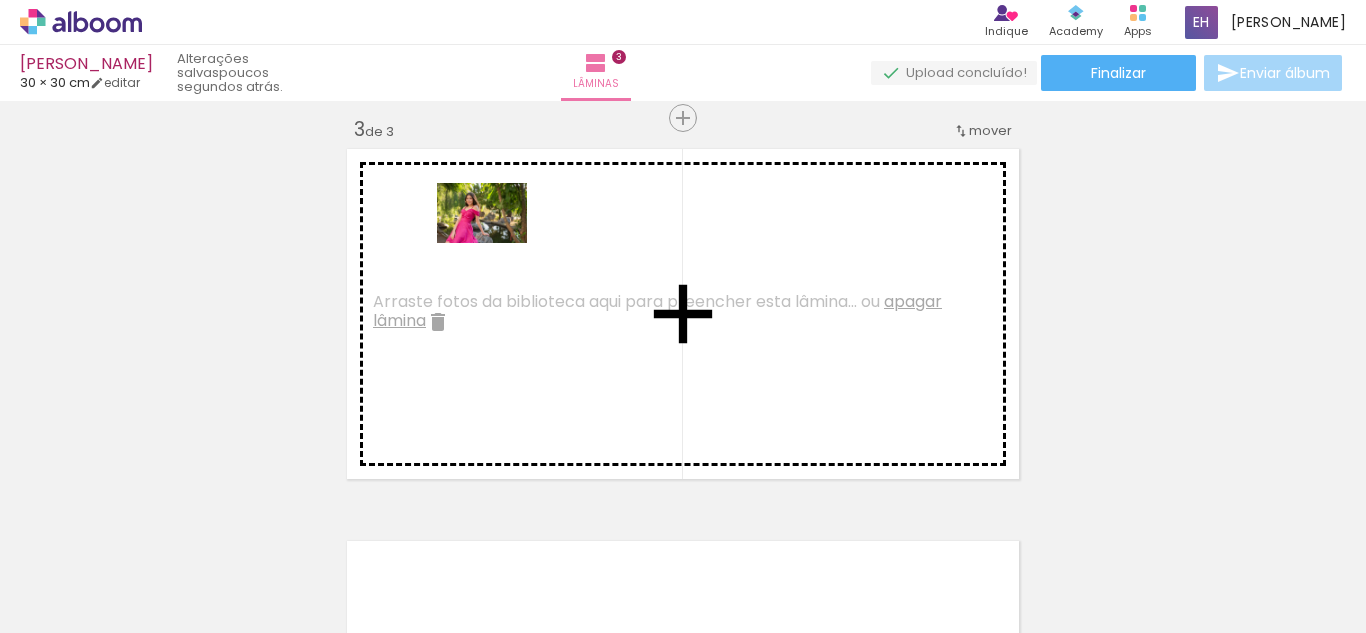 drag, startPoint x: 632, startPoint y: 574, endPoint x: 497, endPoint y: 243, distance: 357.47168 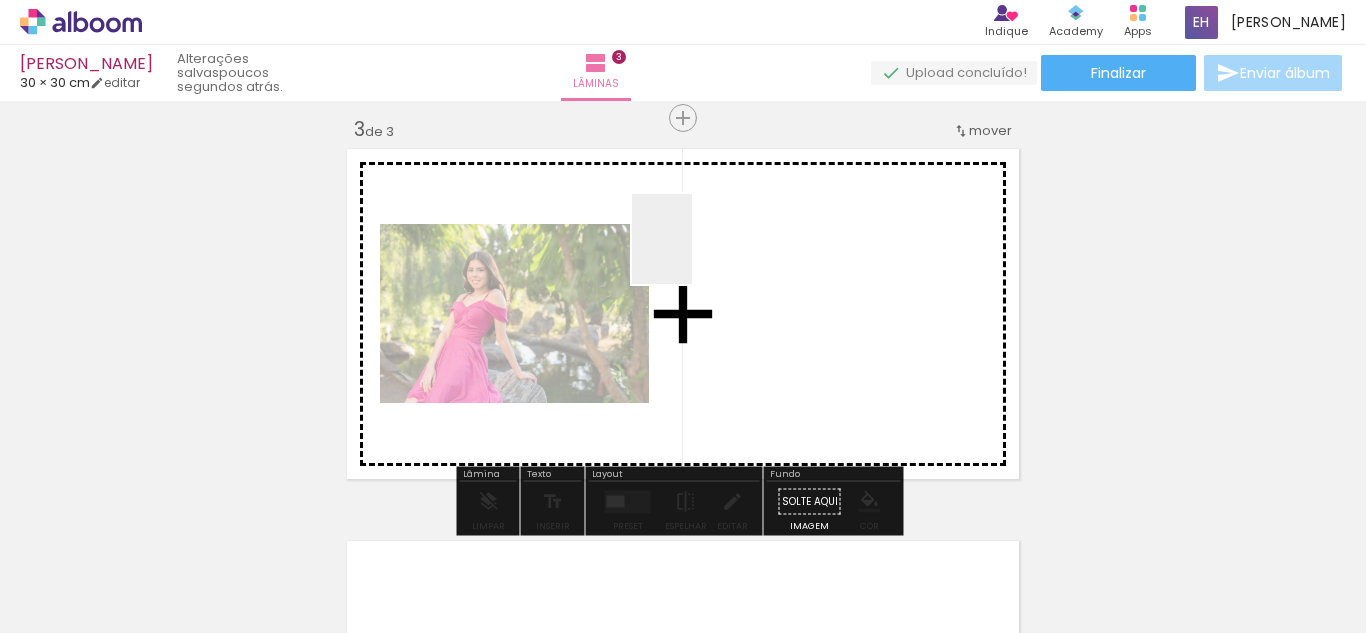 drag, startPoint x: 719, startPoint y: 499, endPoint x: 692, endPoint y: 254, distance: 246.48326 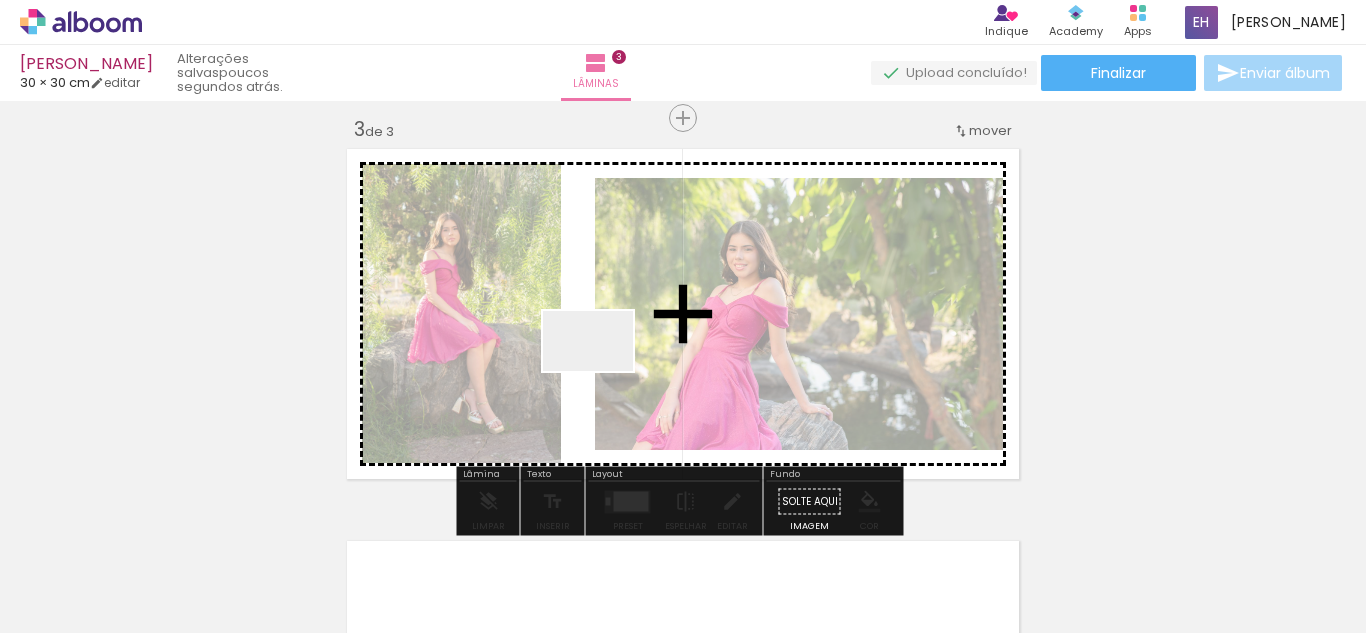 drag, startPoint x: 868, startPoint y: 574, endPoint x: 602, endPoint y: 369, distance: 335.82883 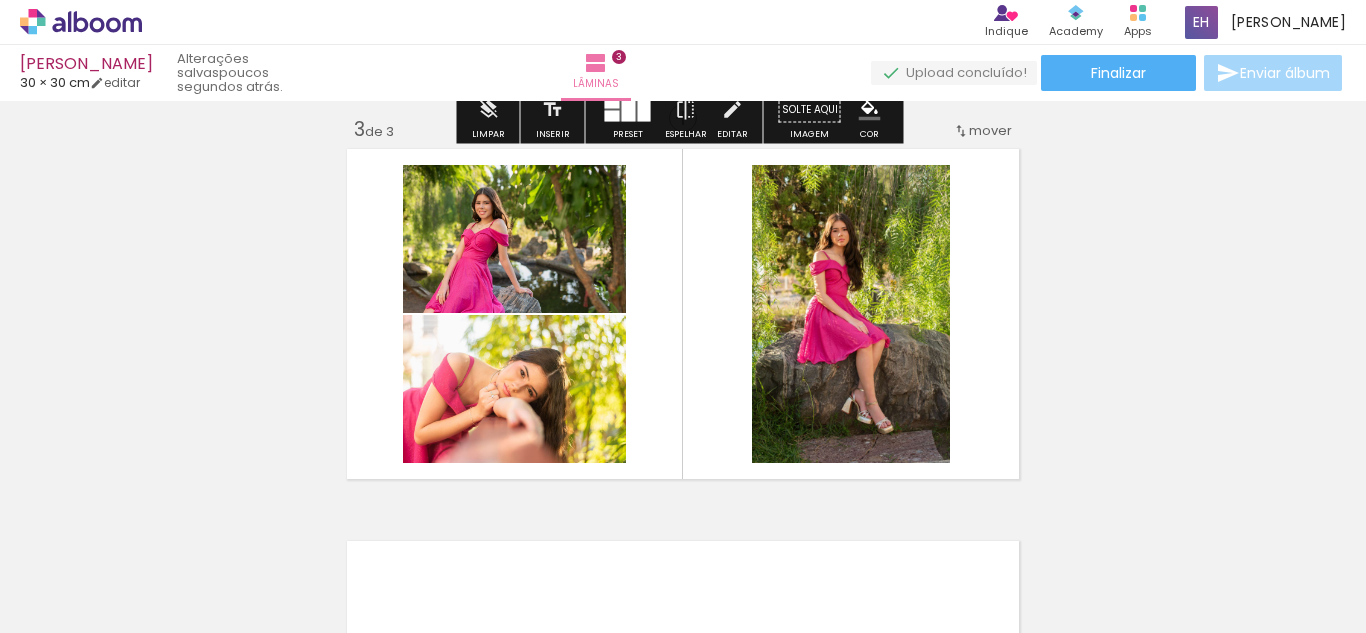 scroll, scrollTop: 900, scrollLeft: 0, axis: vertical 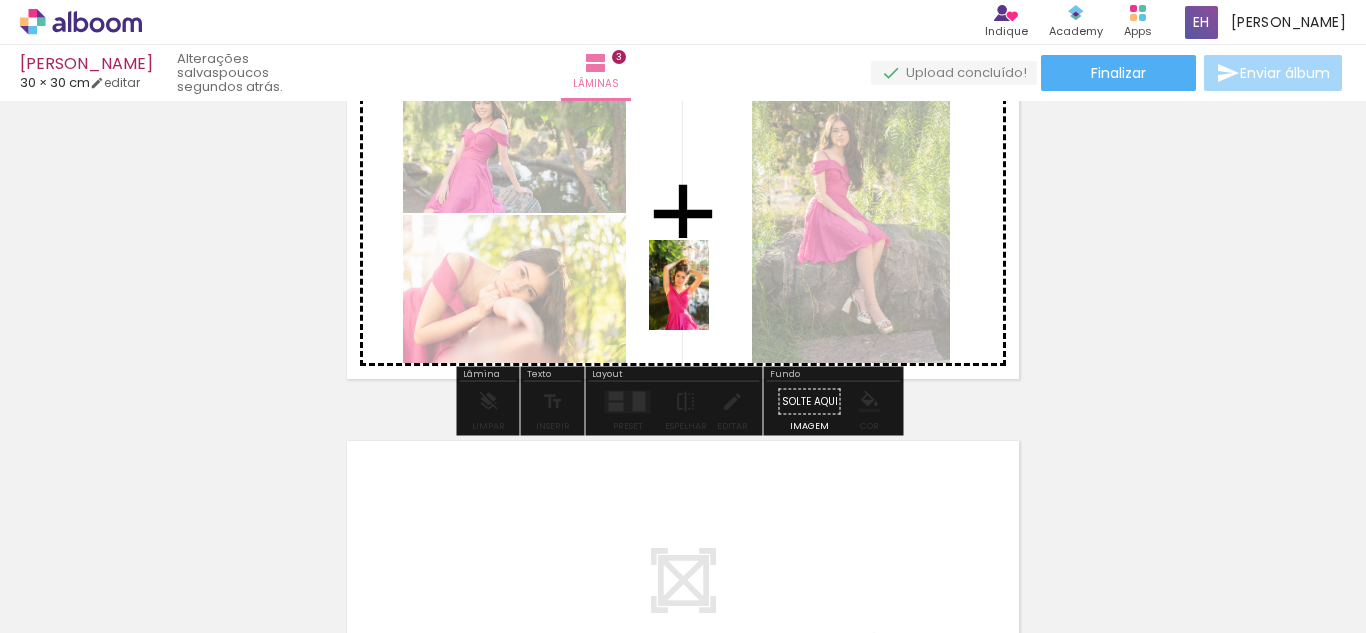 drag, startPoint x: 987, startPoint y: 586, endPoint x: 709, endPoint y: 300, distance: 398.84833 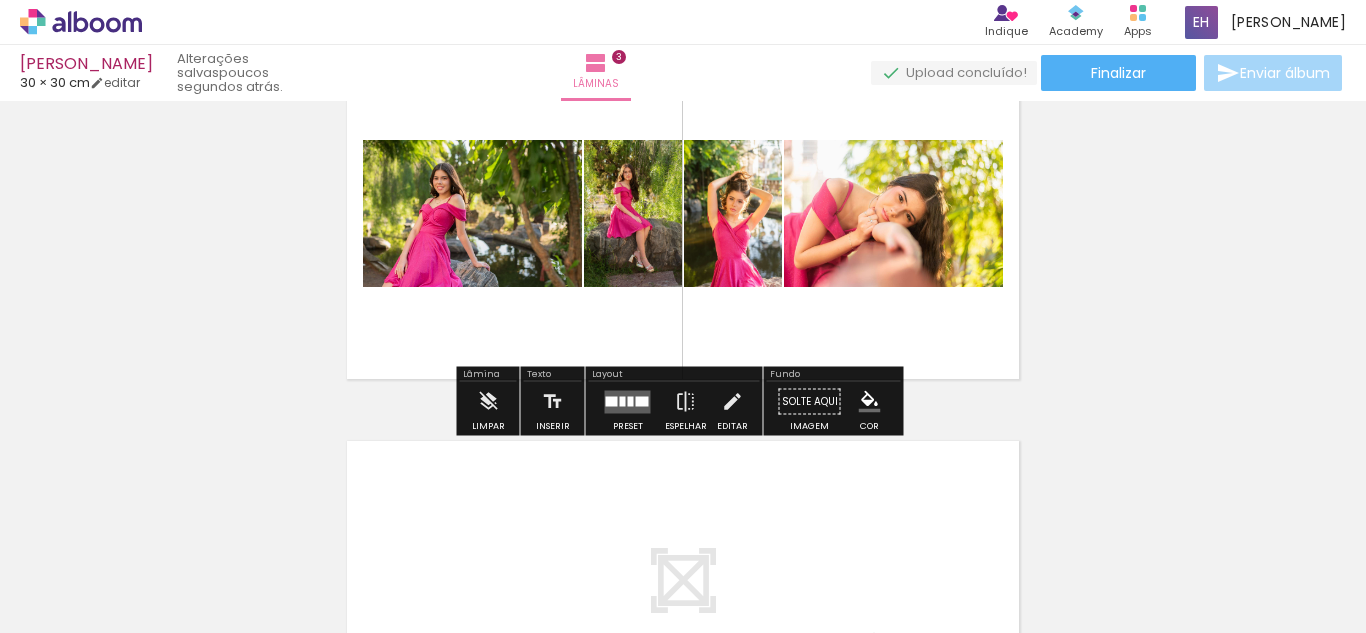 click at bounding box center (631, 401) 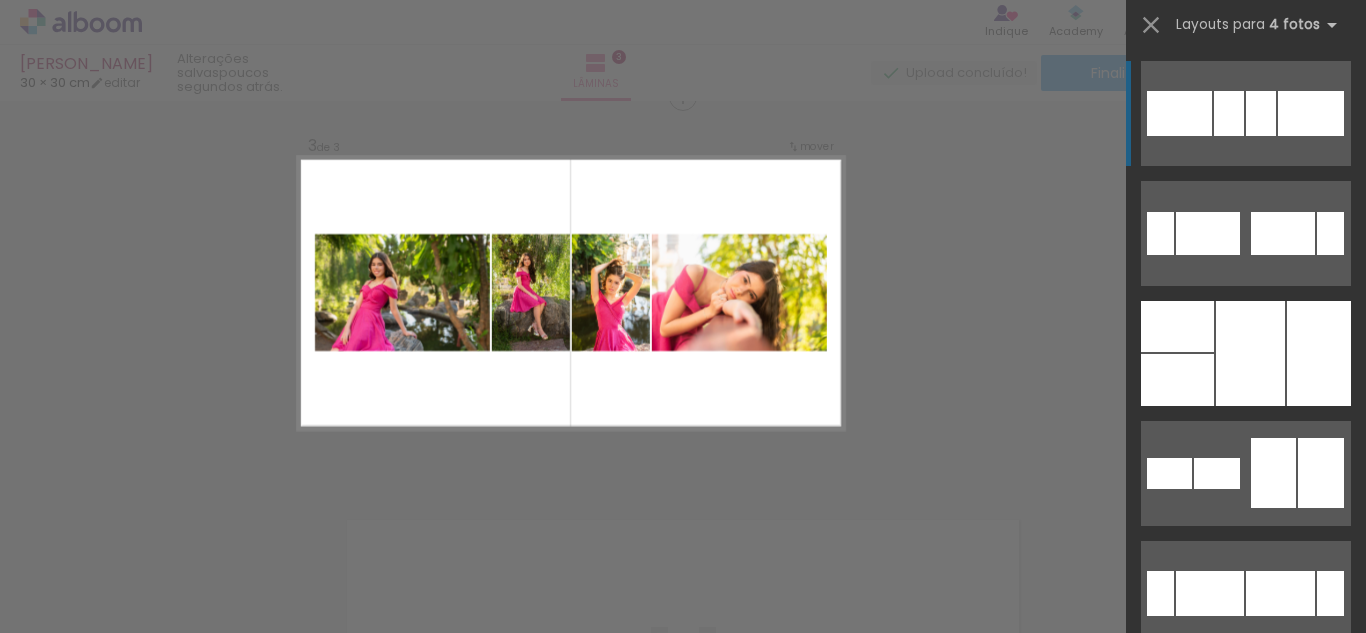 scroll, scrollTop: 810, scrollLeft: 0, axis: vertical 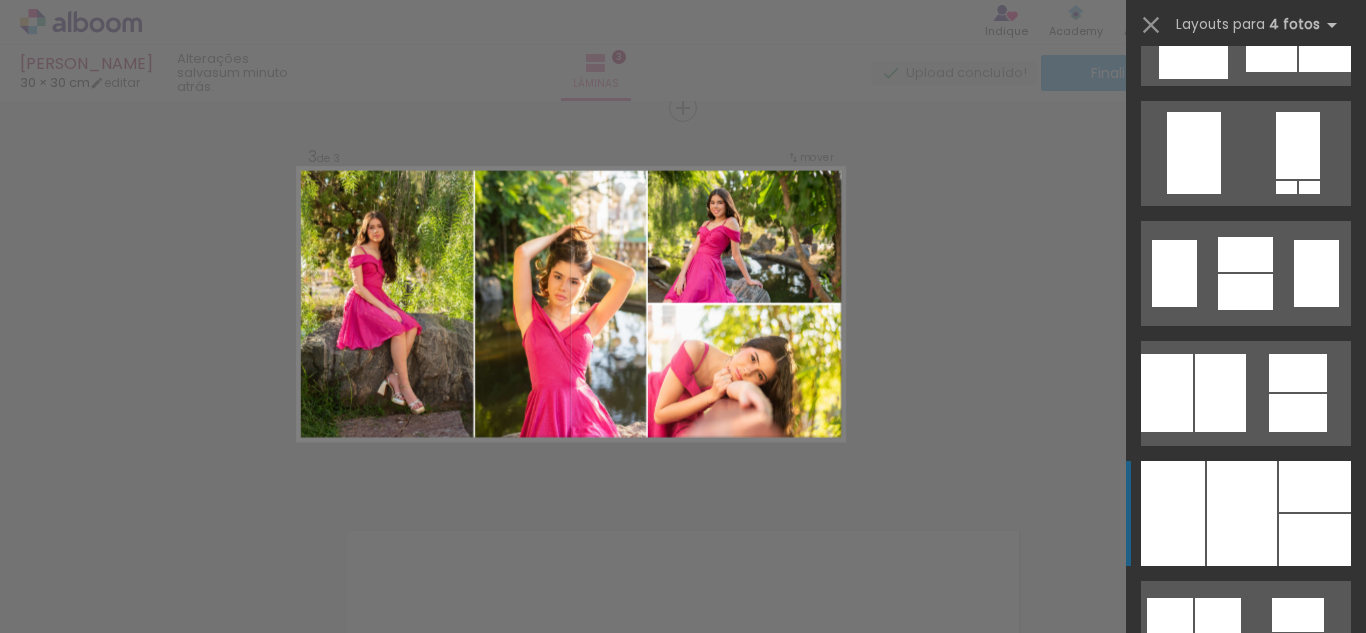 click at bounding box center [1242, 513] 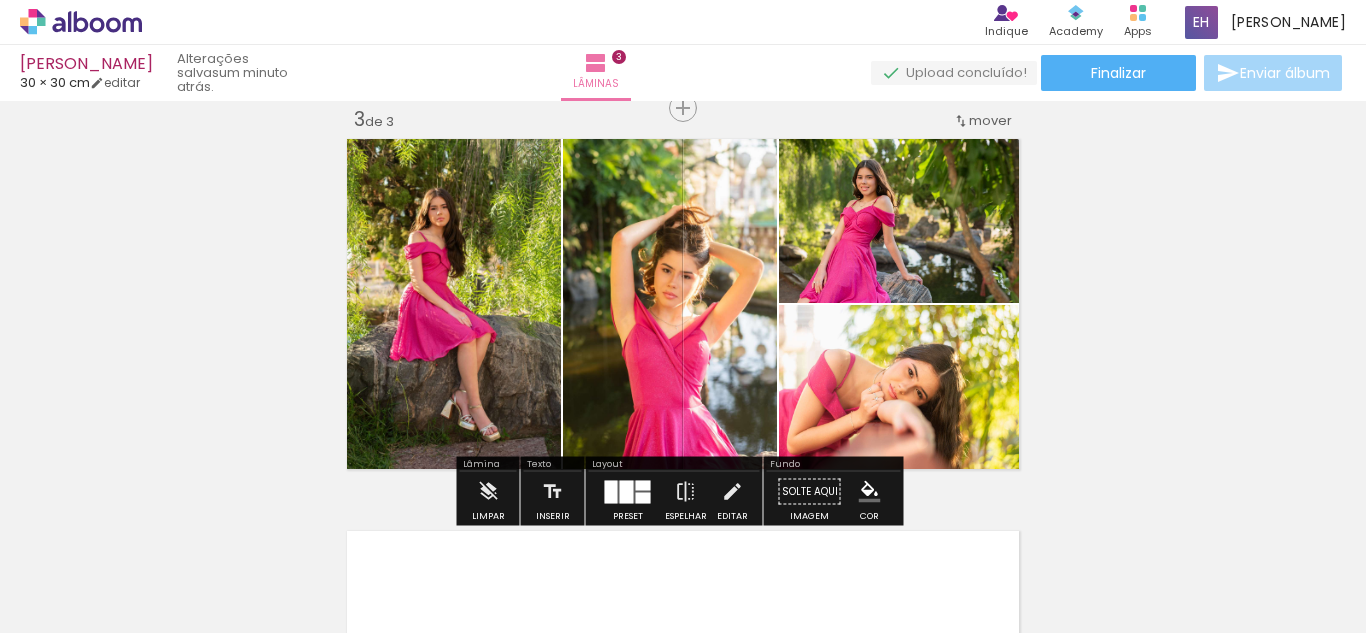 click on "Inserir lâmina 1  de 3  Inserir lâmina 2  de 3  Inserir lâmina 3  de 3" at bounding box center (683, 82) 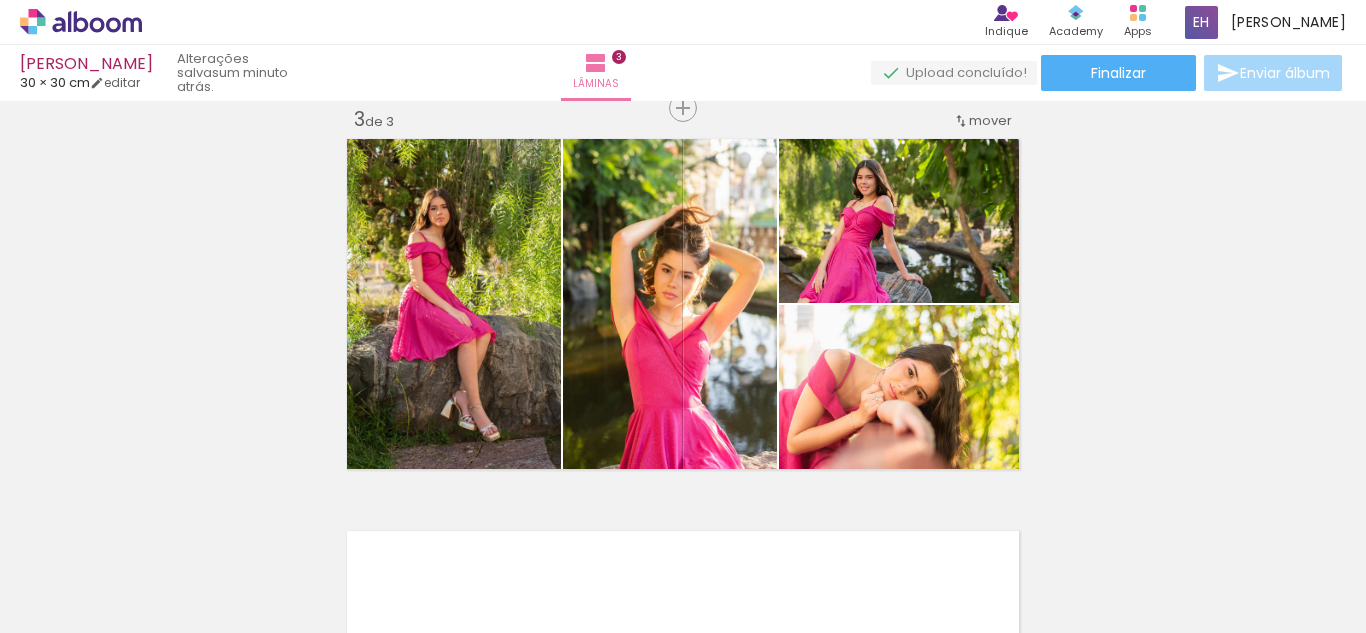 scroll, scrollTop: 0, scrollLeft: 708, axis: horizontal 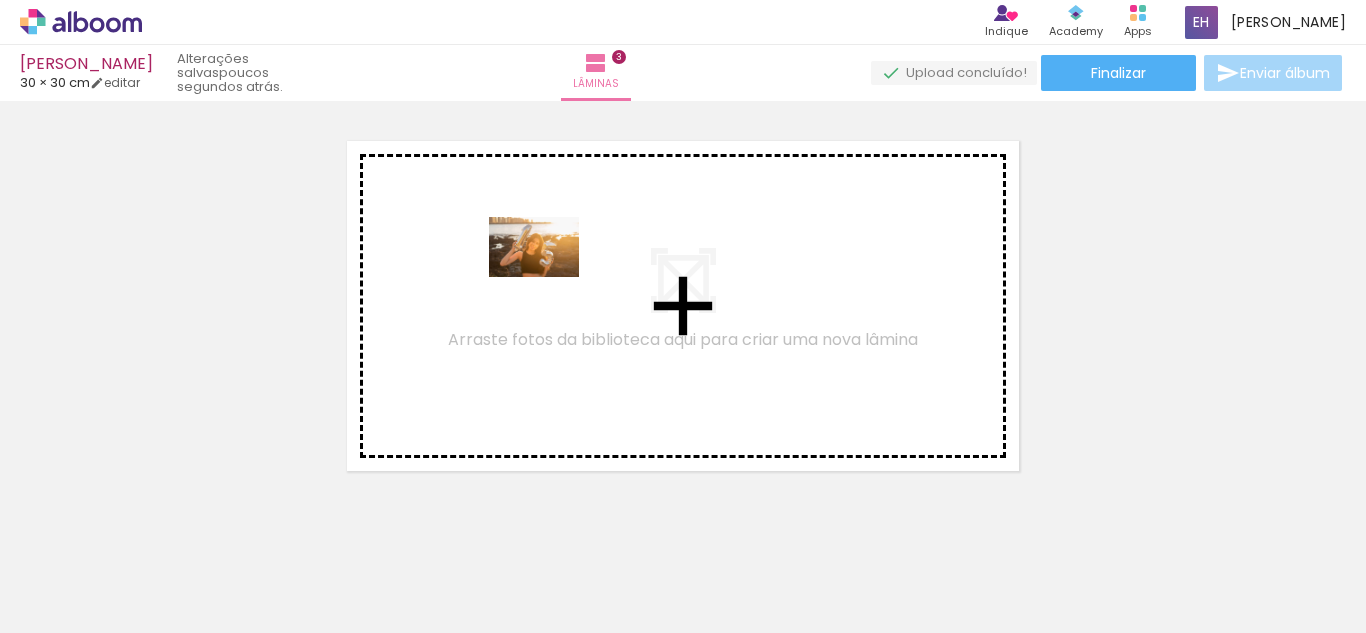 drag, startPoint x: 972, startPoint y: 585, endPoint x: 549, endPoint y: 277, distance: 523.2523 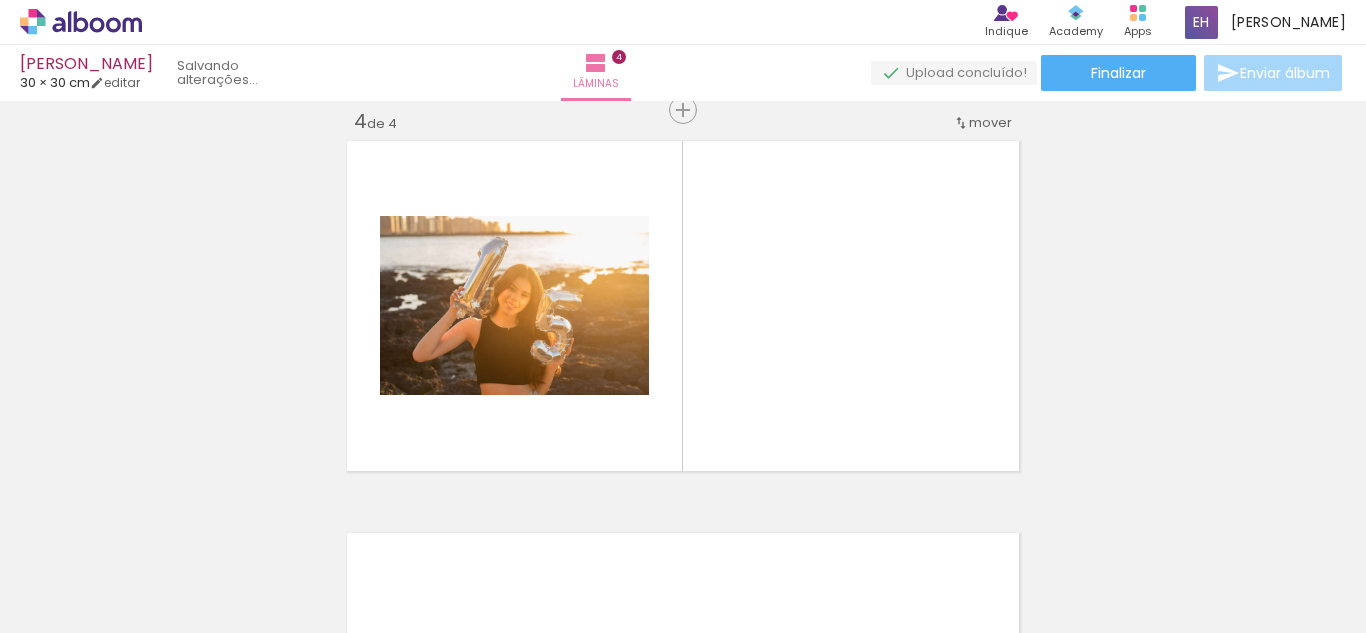 scroll, scrollTop: 1202, scrollLeft: 0, axis: vertical 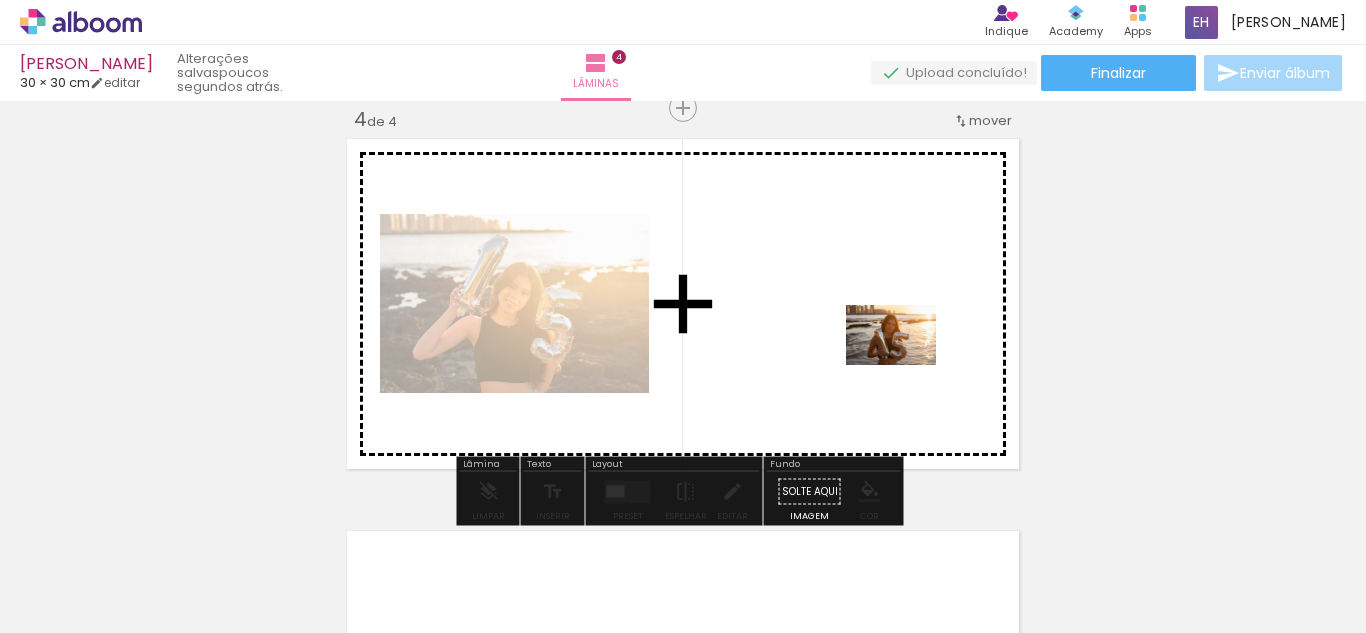 drag, startPoint x: 1078, startPoint y: 565, endPoint x: 906, endPoint y: 365, distance: 263.78778 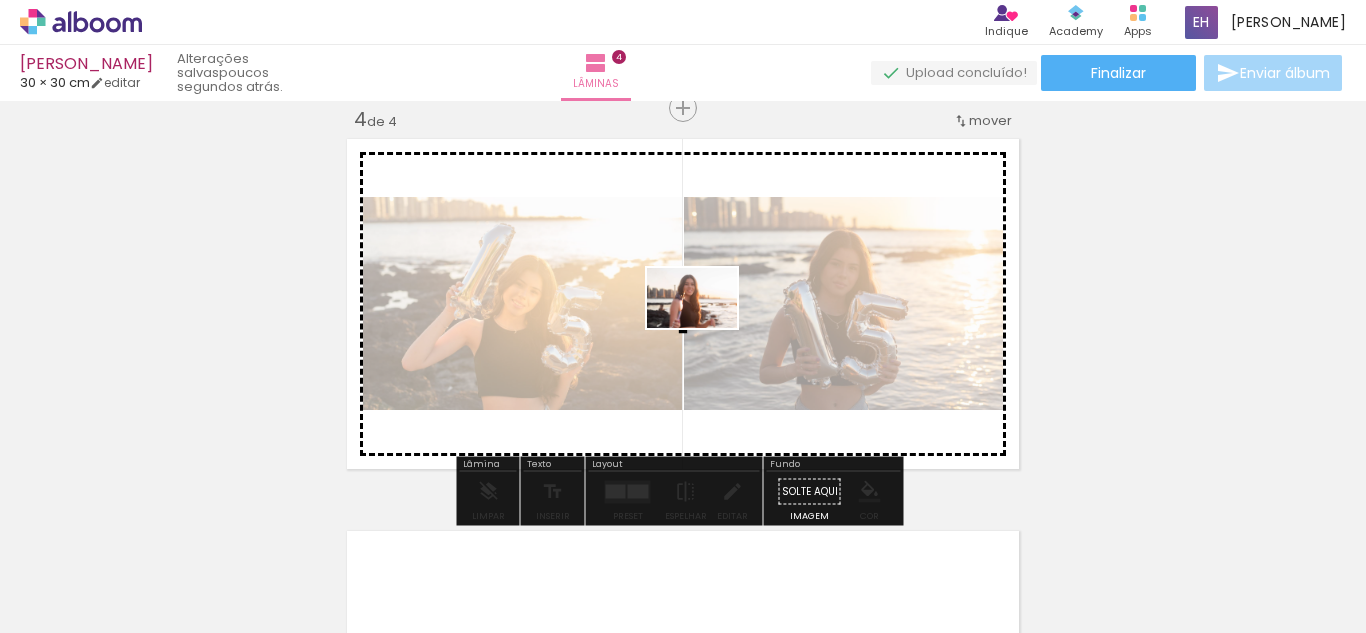 drag, startPoint x: 1183, startPoint y: 586, endPoint x: 707, endPoint y: 328, distance: 541.4241 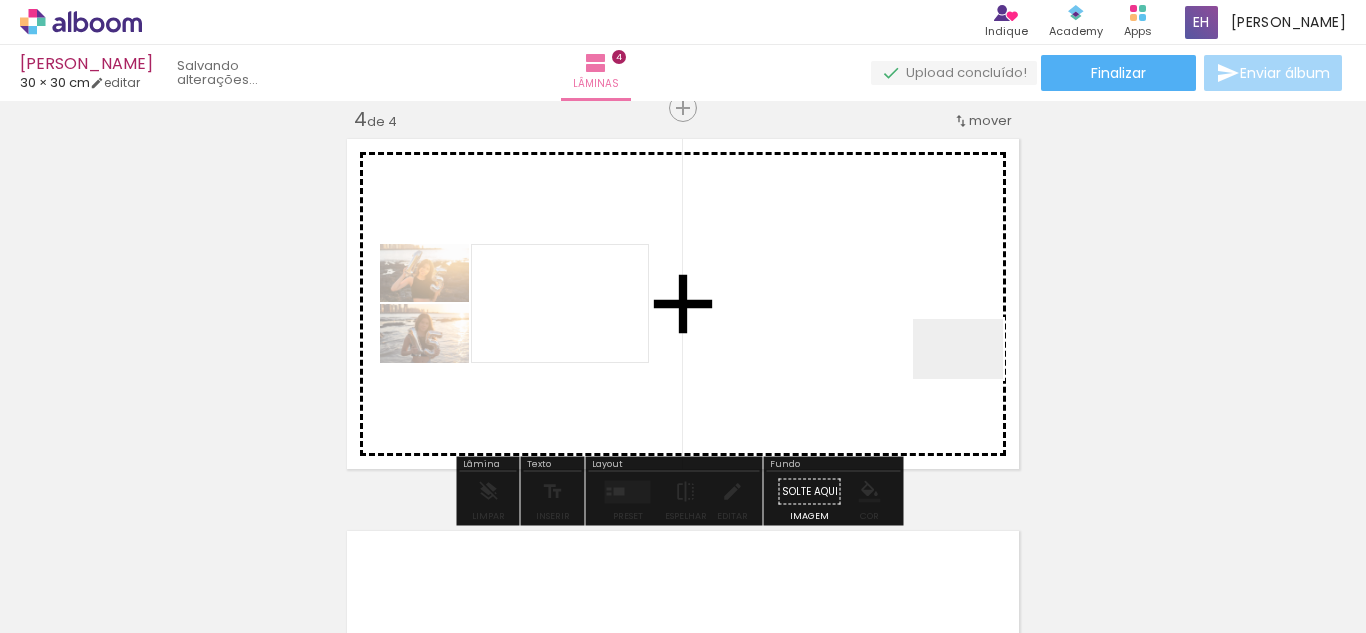 drag, startPoint x: 973, startPoint y: 379, endPoint x: 930, endPoint y: 329, distance: 65.946945 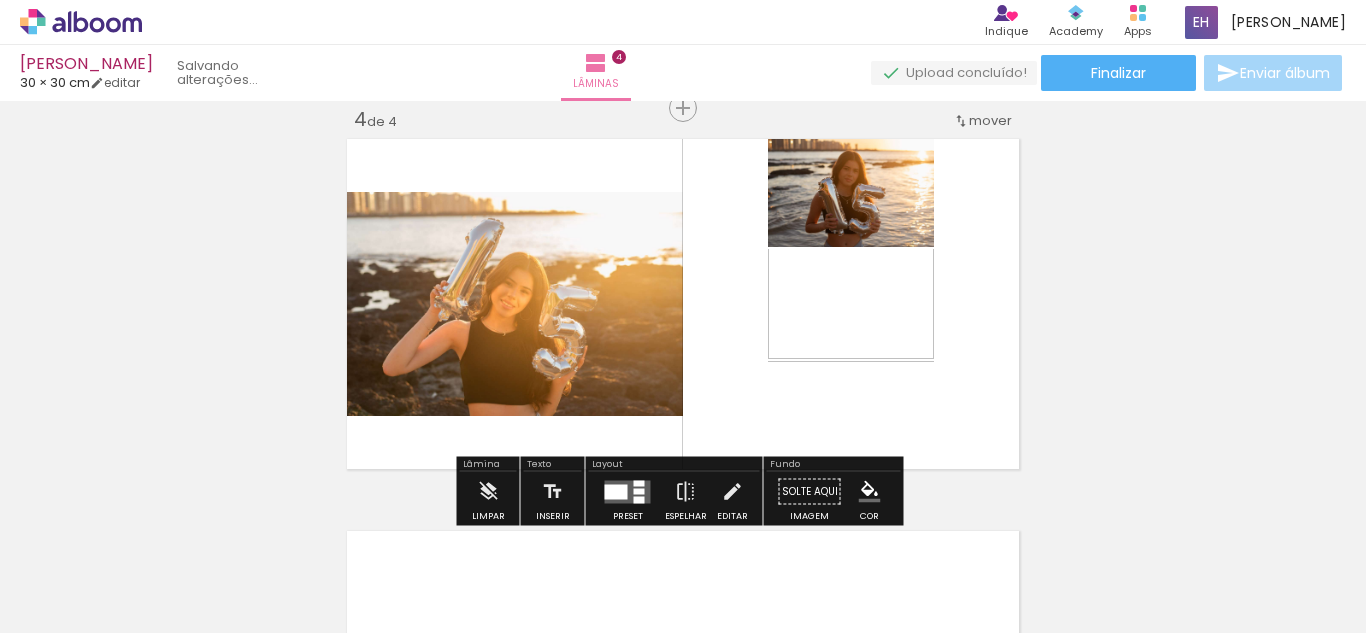 click at bounding box center [639, 499] 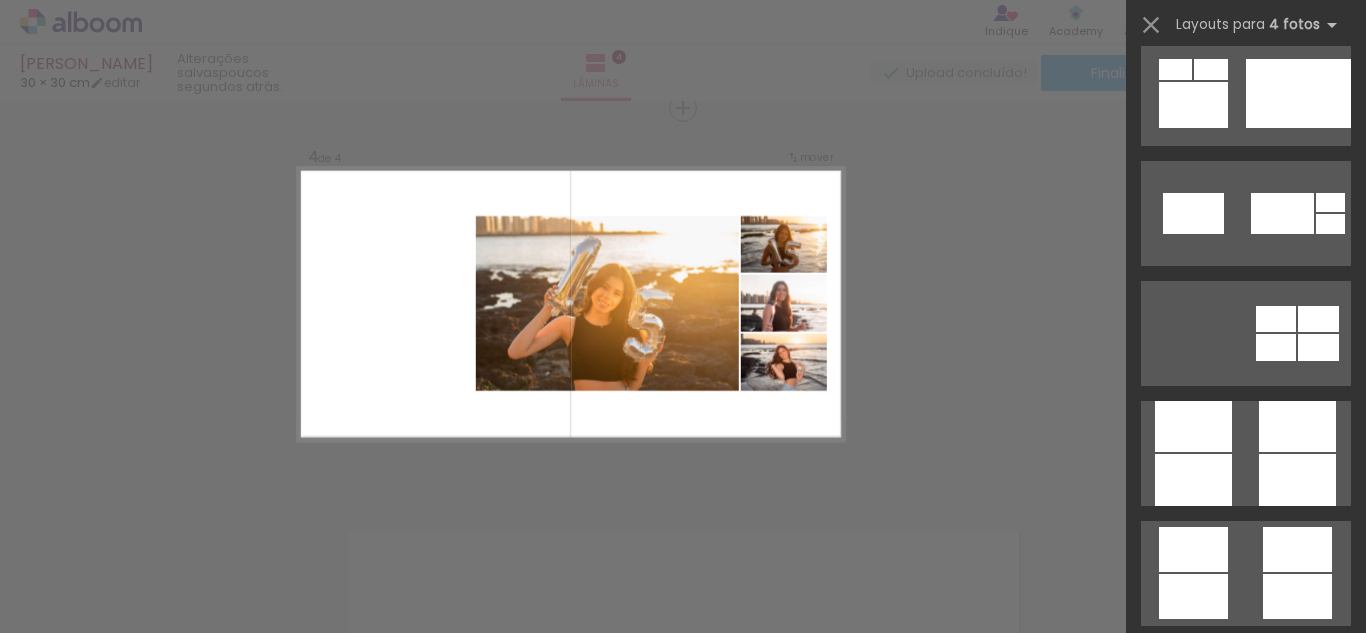 scroll, scrollTop: 5600, scrollLeft: 0, axis: vertical 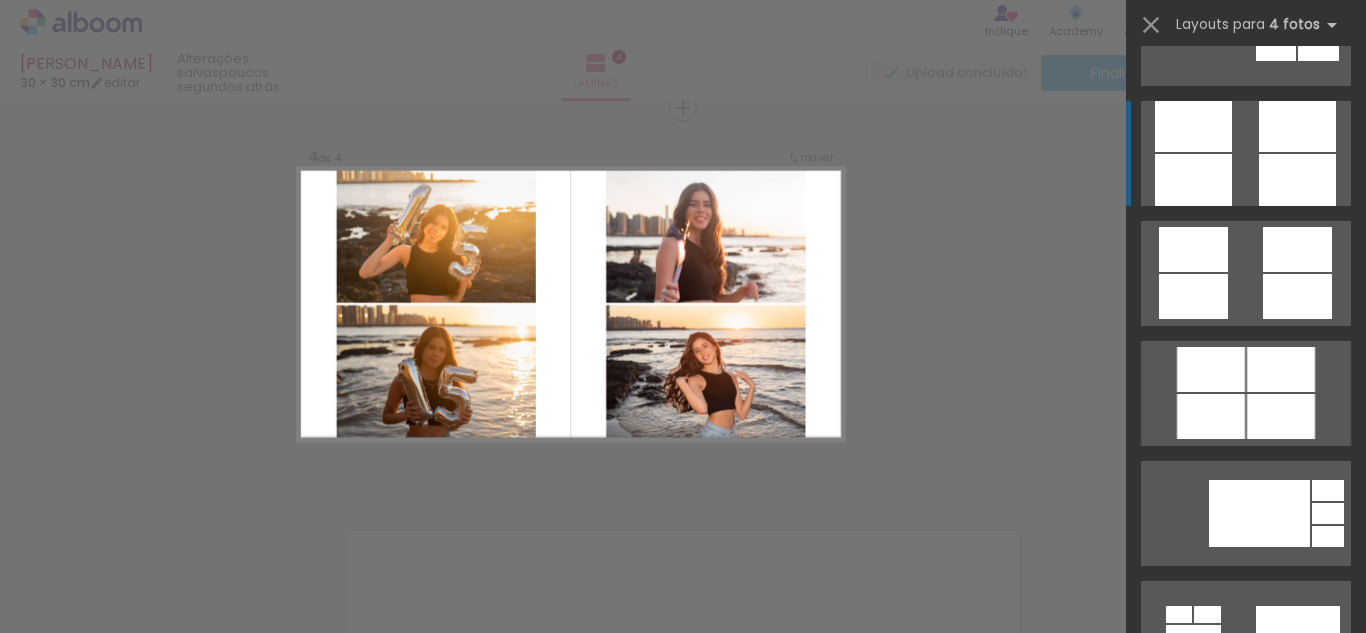 click at bounding box center (1298, -207) 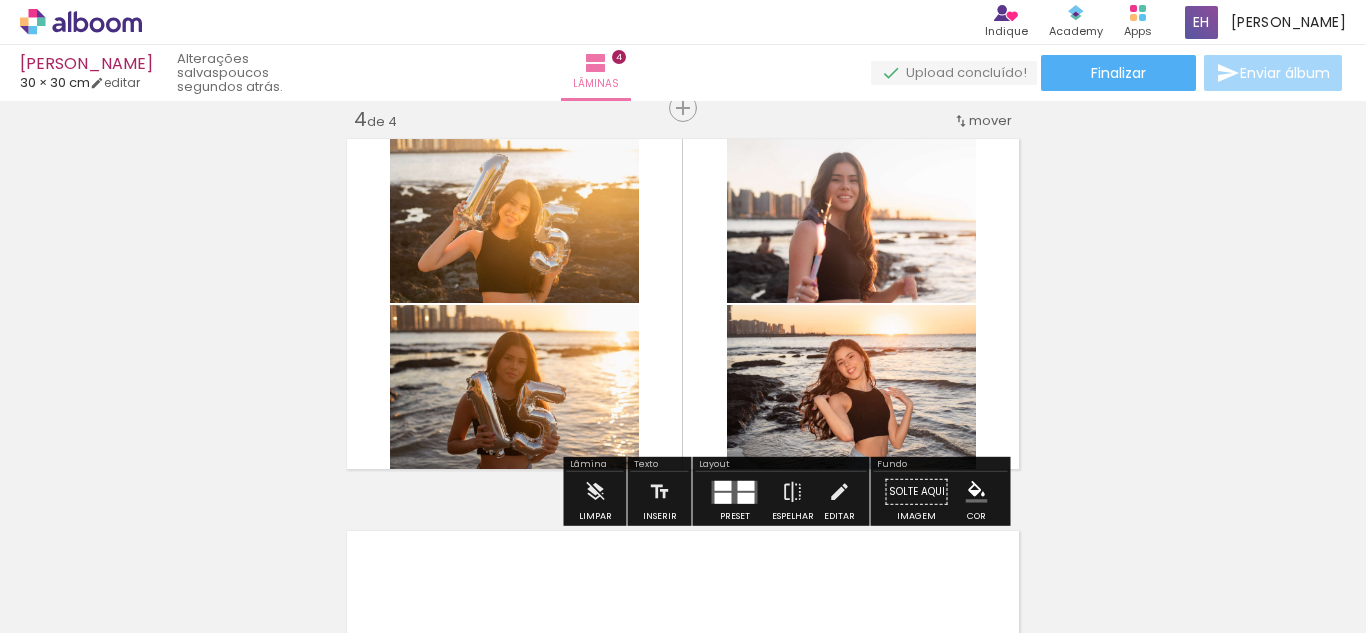 click on "Inserir lâmina 1  de 4  Inserir lâmina 2  de 4  Inserir lâmina 3  de 4  Inserir lâmina 4  de 4" at bounding box center [683, -114] 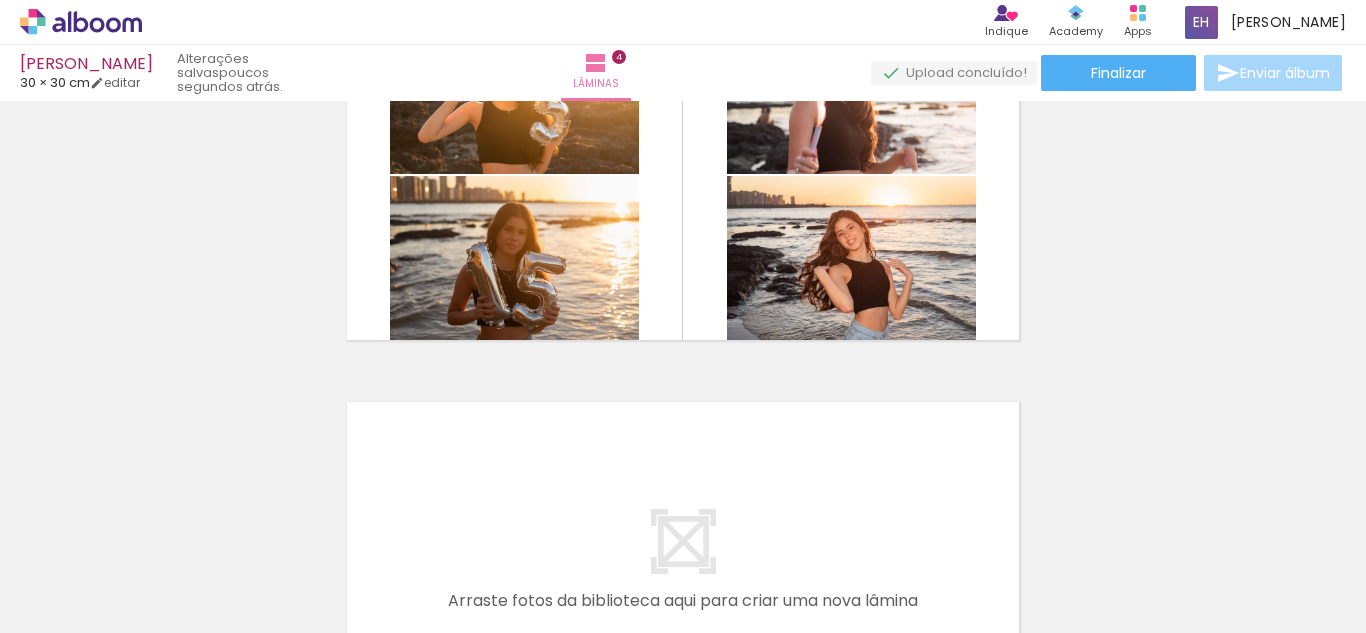 scroll, scrollTop: 1031, scrollLeft: 0, axis: vertical 